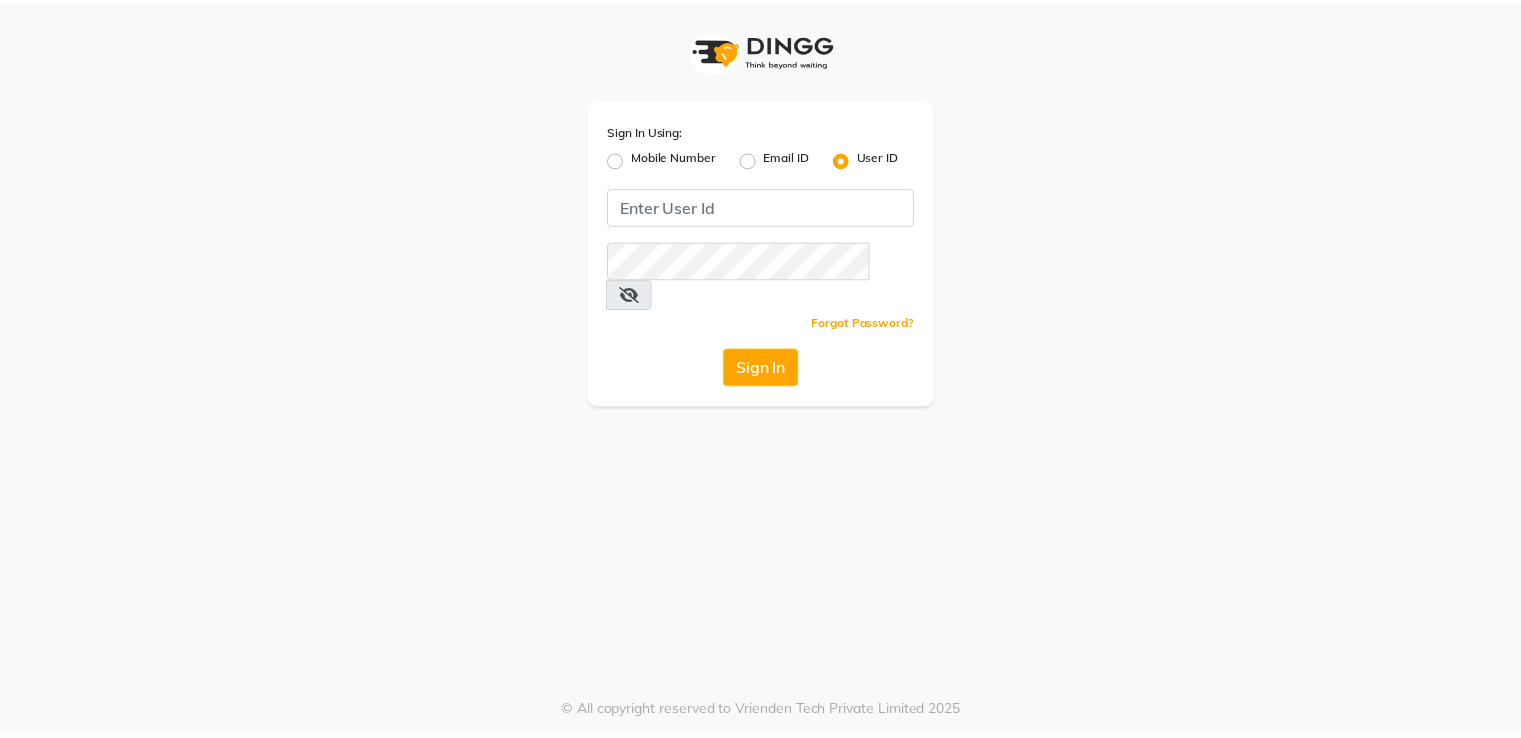 scroll, scrollTop: 0, scrollLeft: 0, axis: both 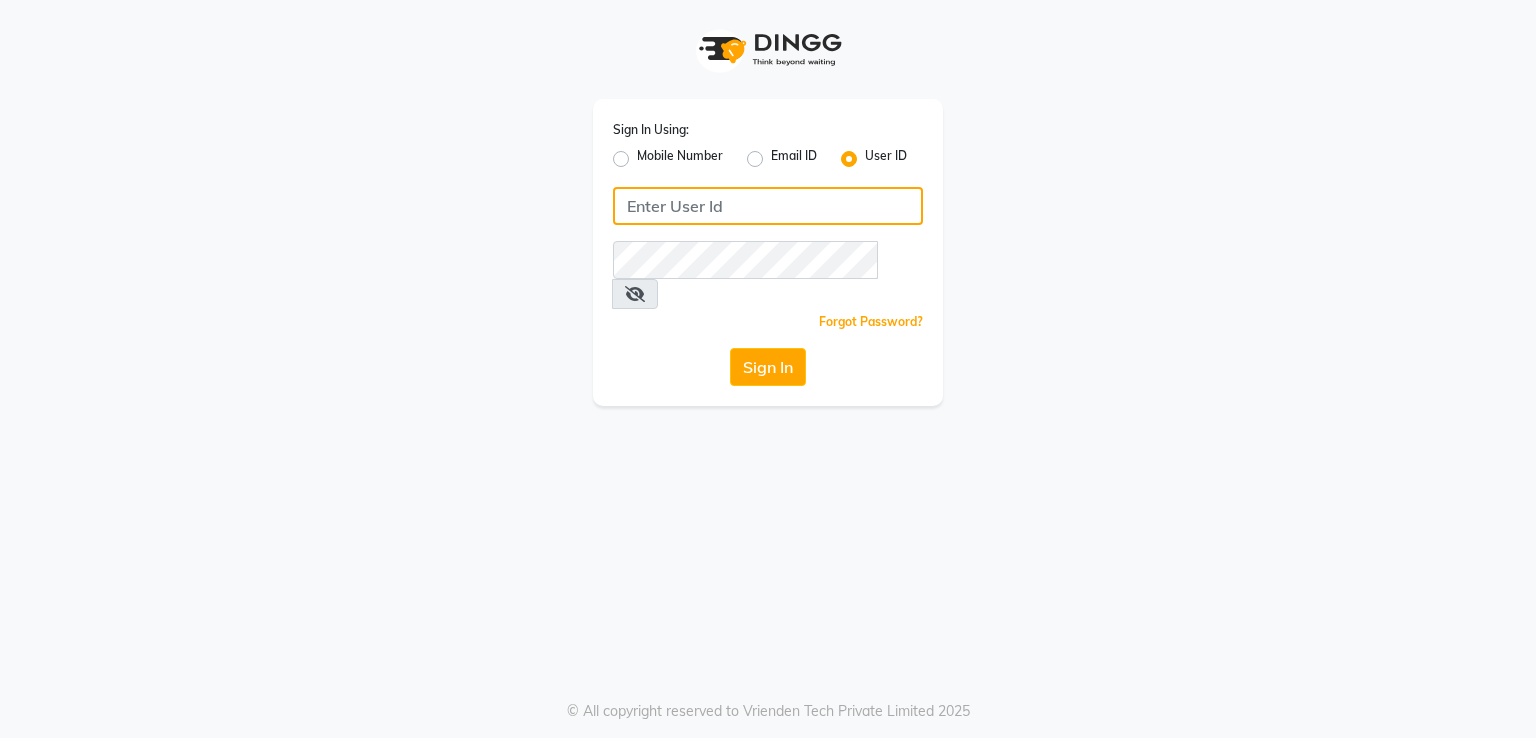 click 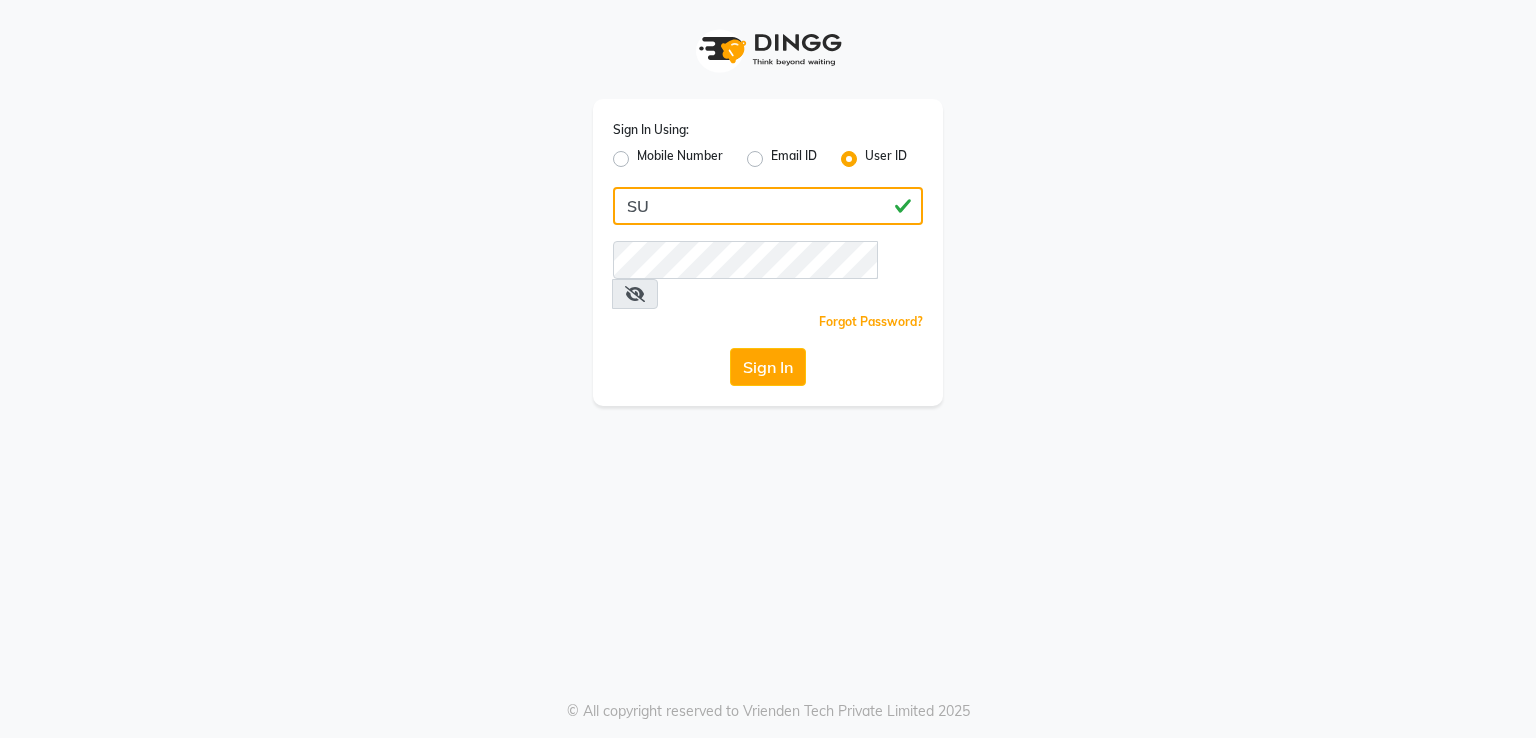 type on "S" 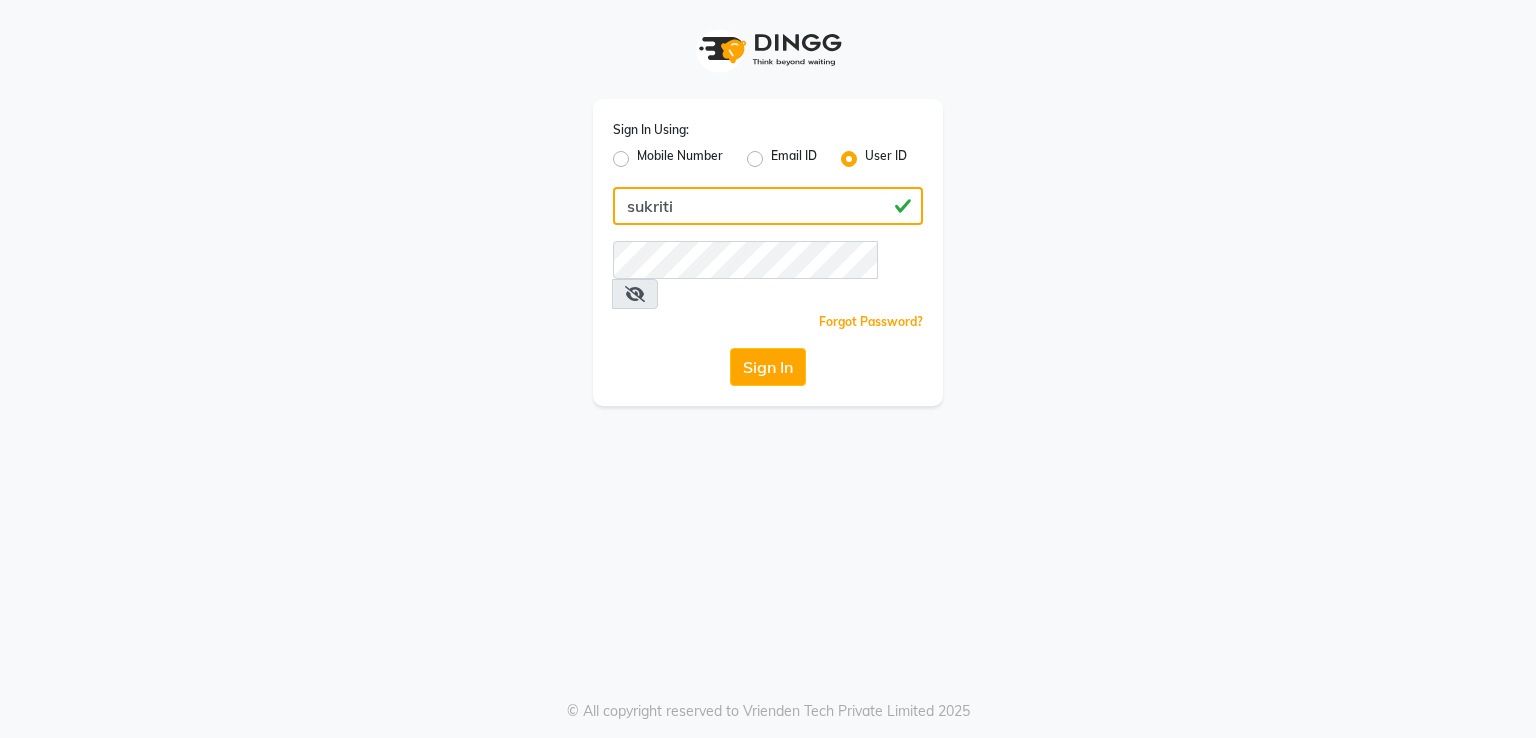 type on "sukriti" 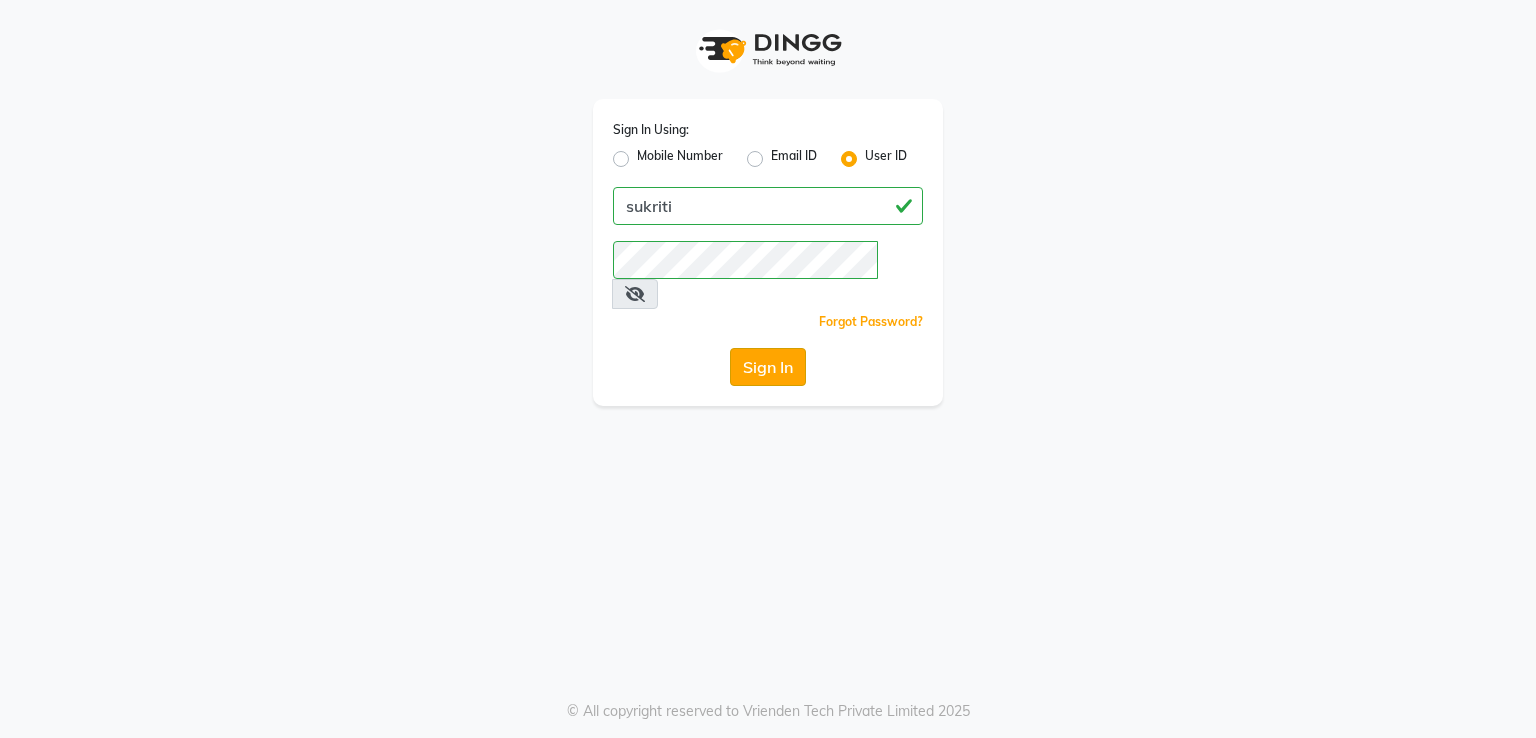 click on "Sign In" 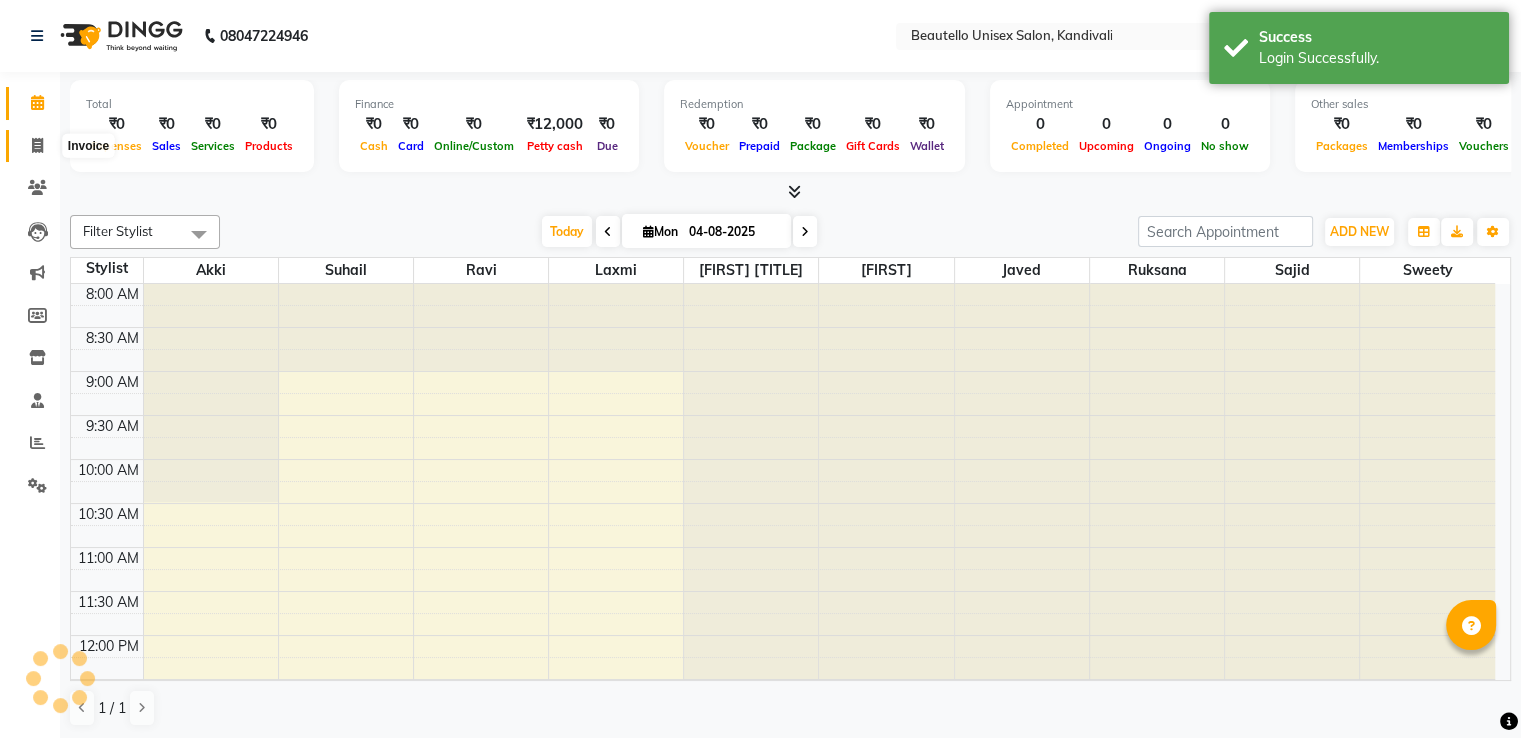 scroll, scrollTop: 0, scrollLeft: 0, axis: both 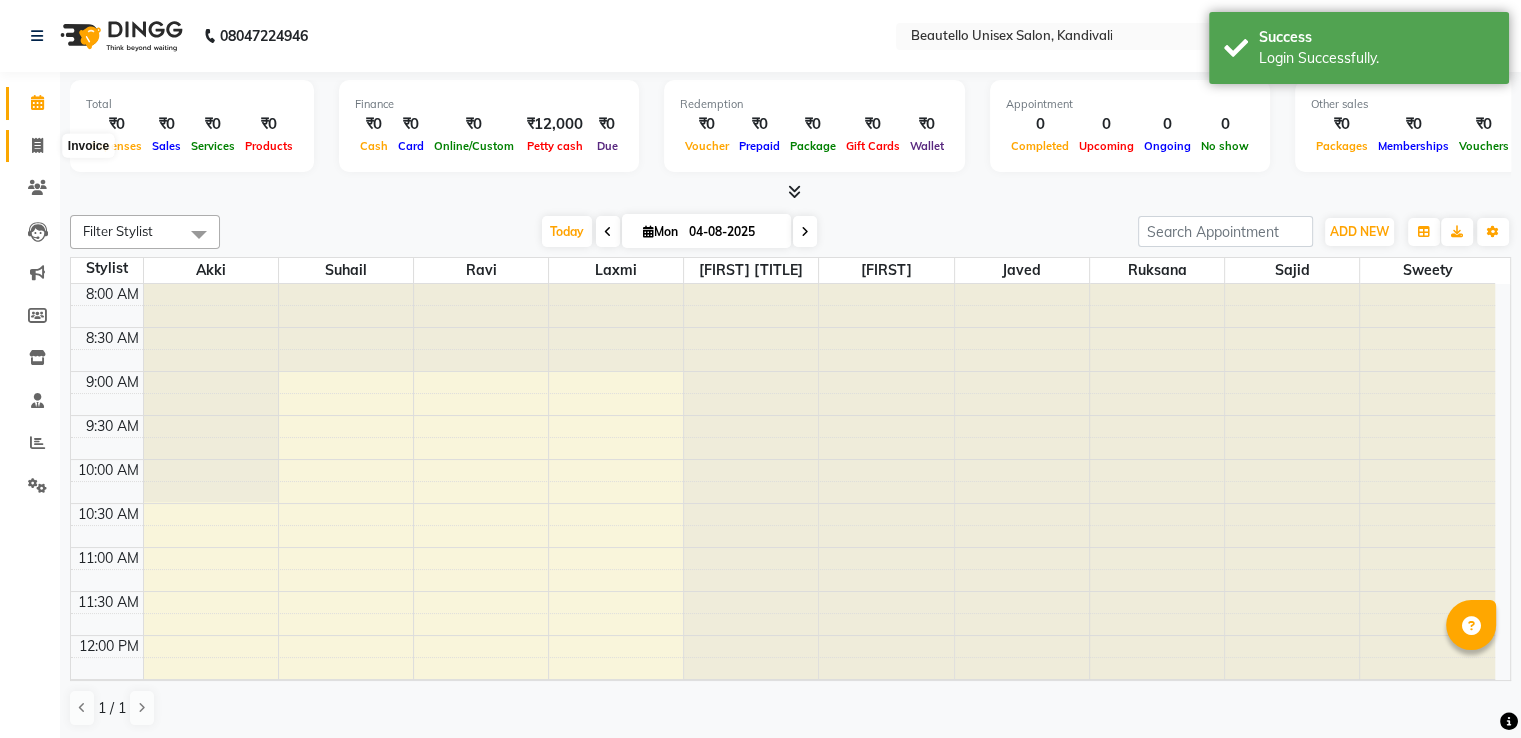 click 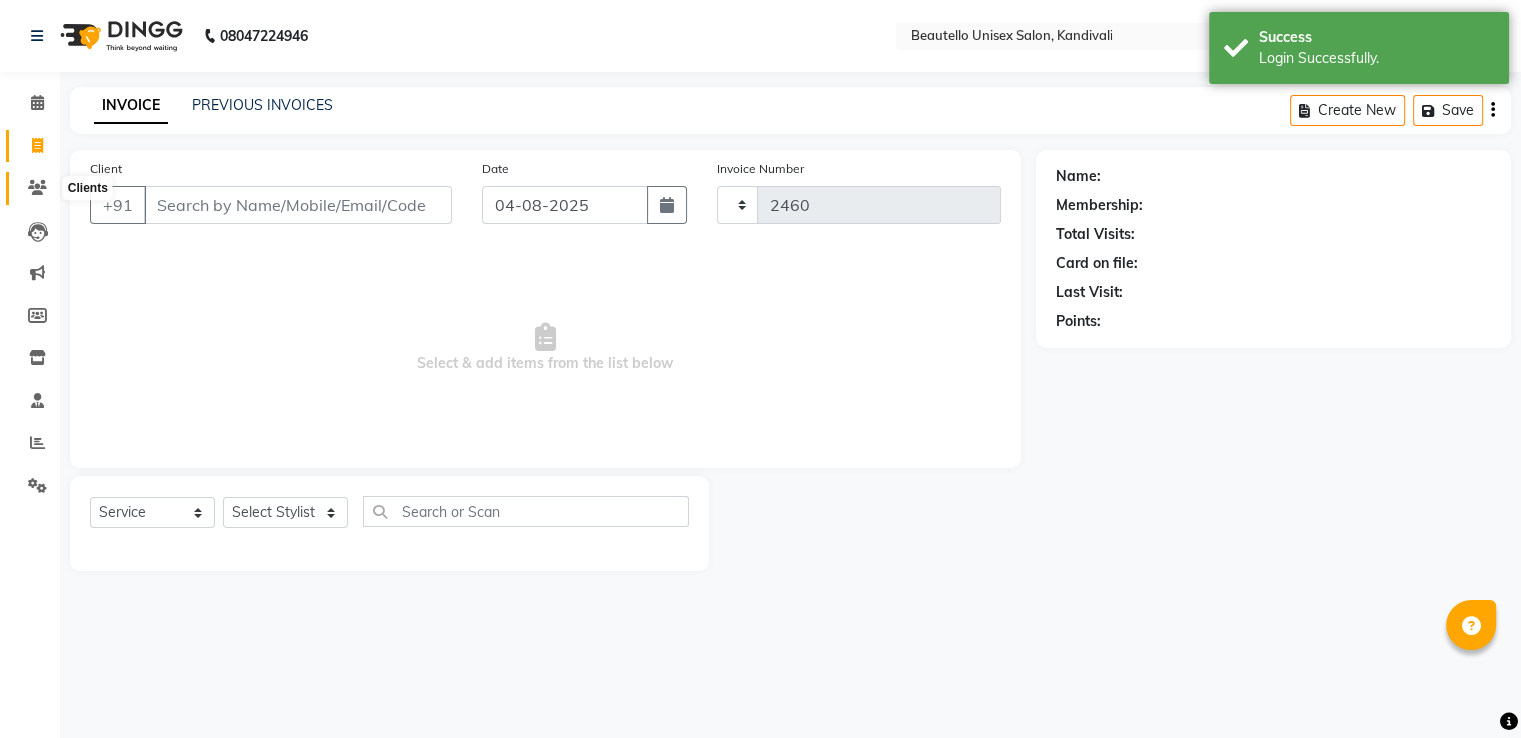 click 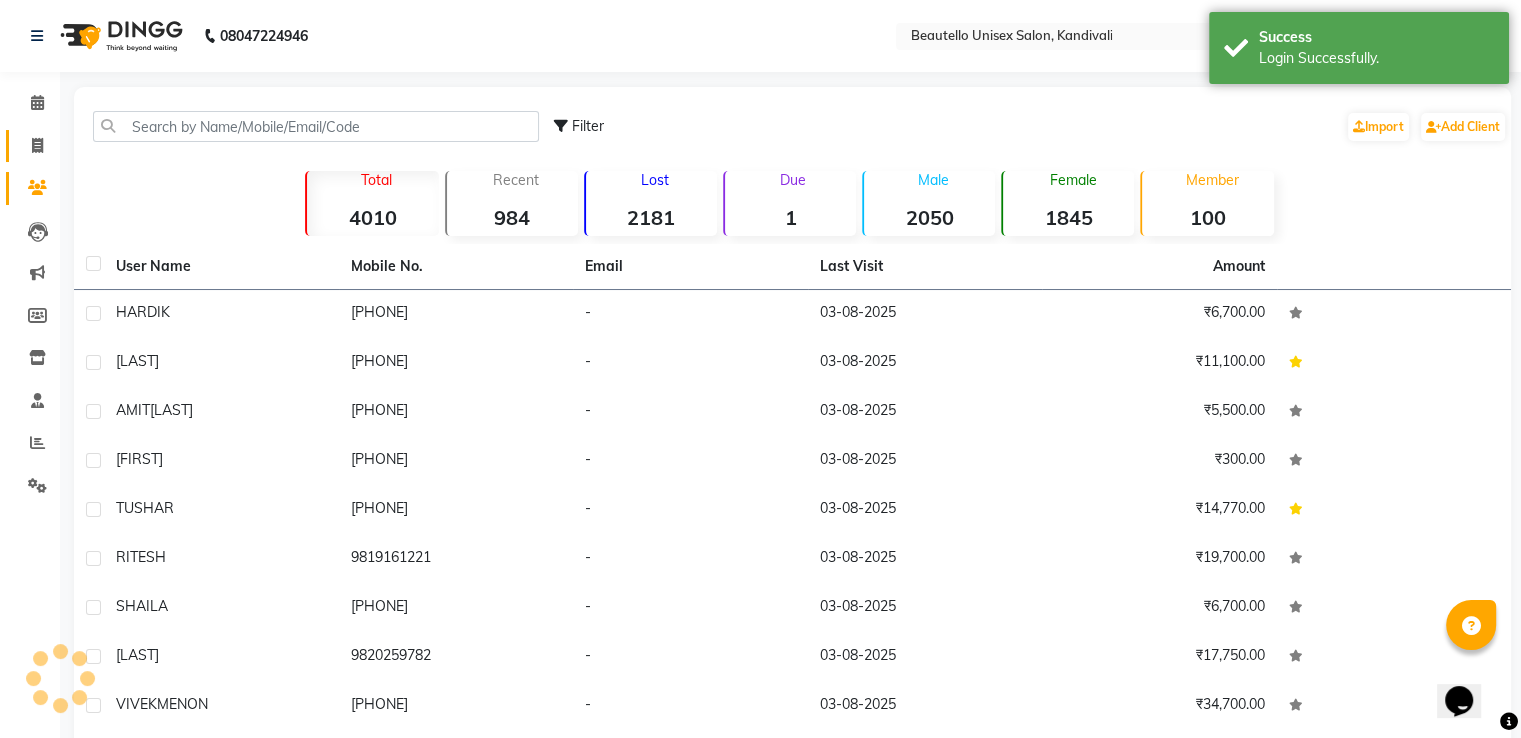 scroll, scrollTop: 0, scrollLeft: 0, axis: both 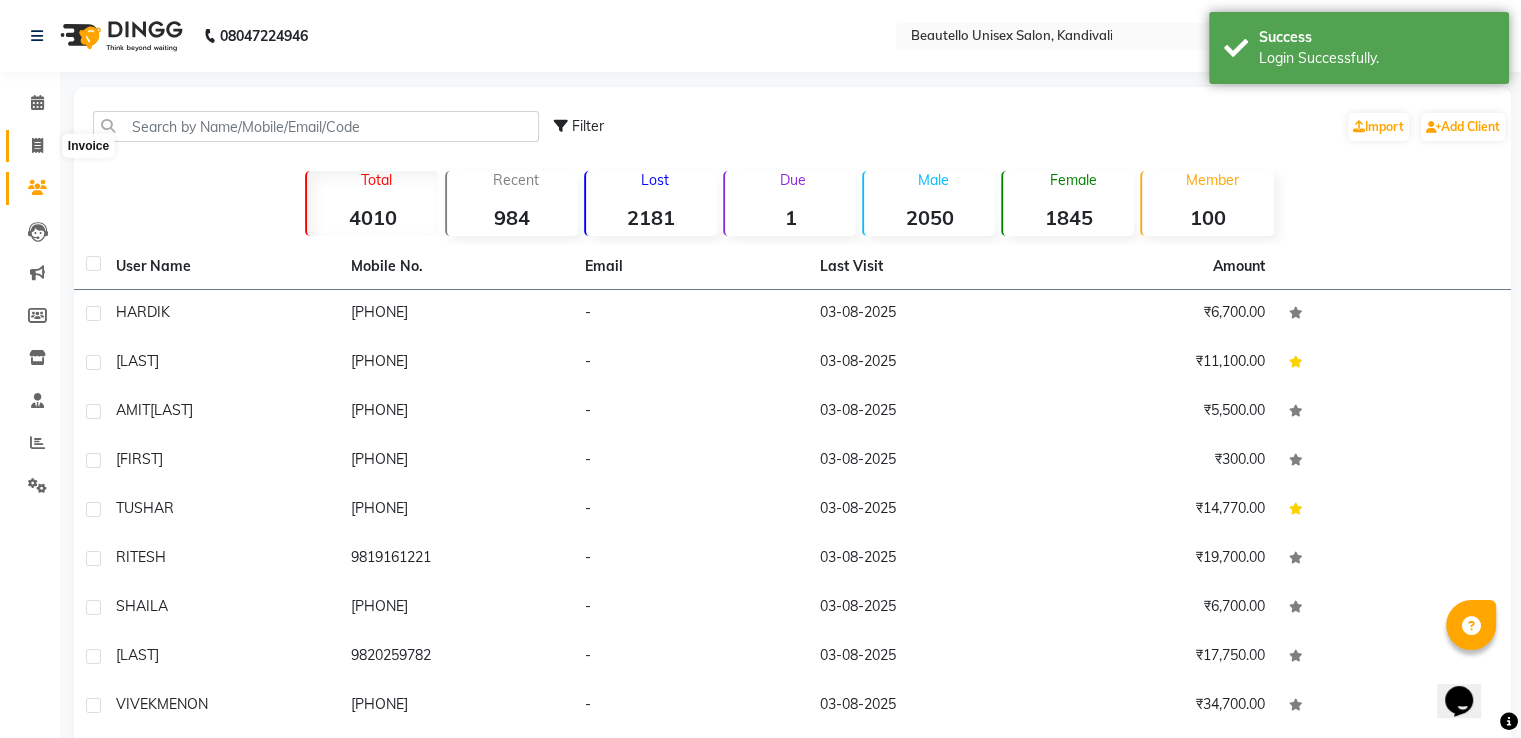 click 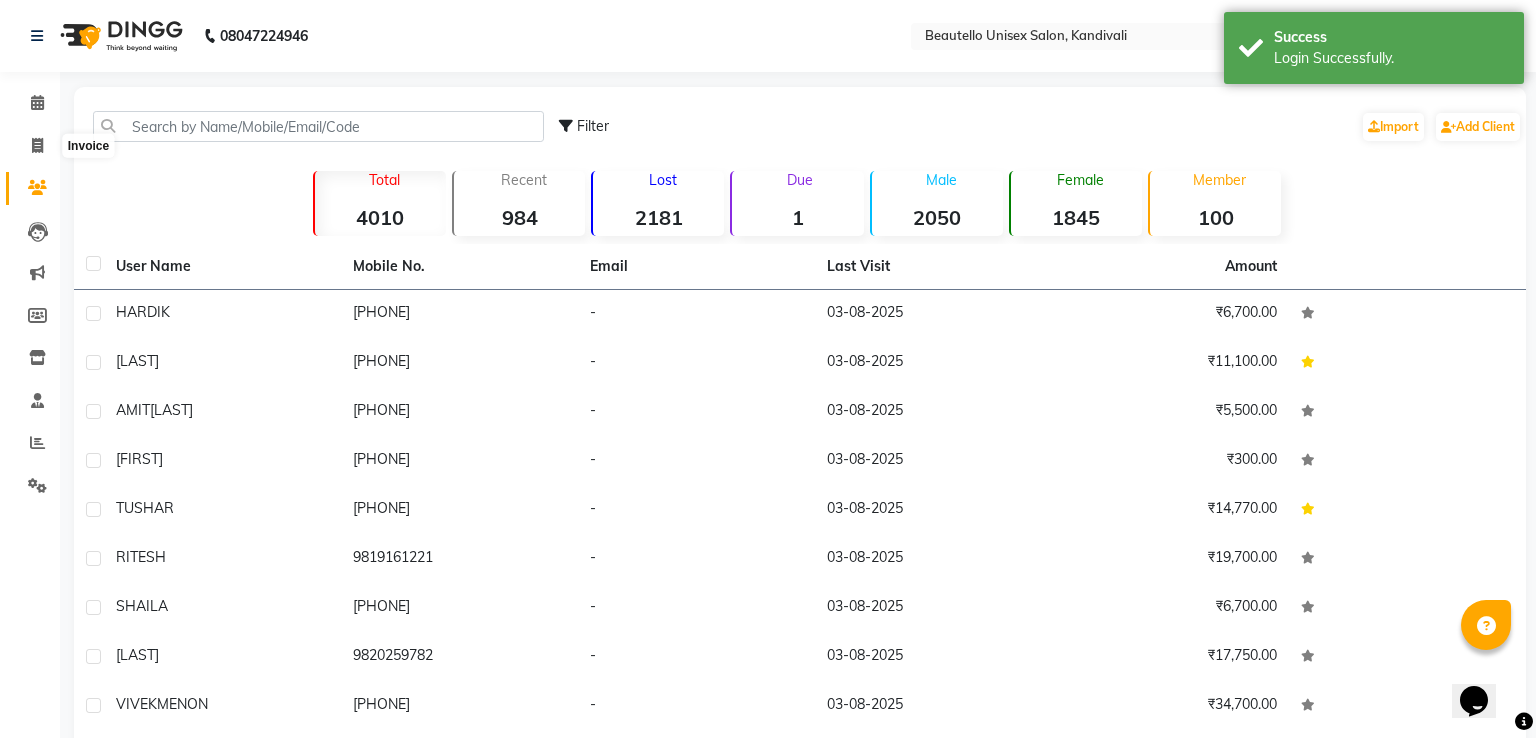 select on "5051" 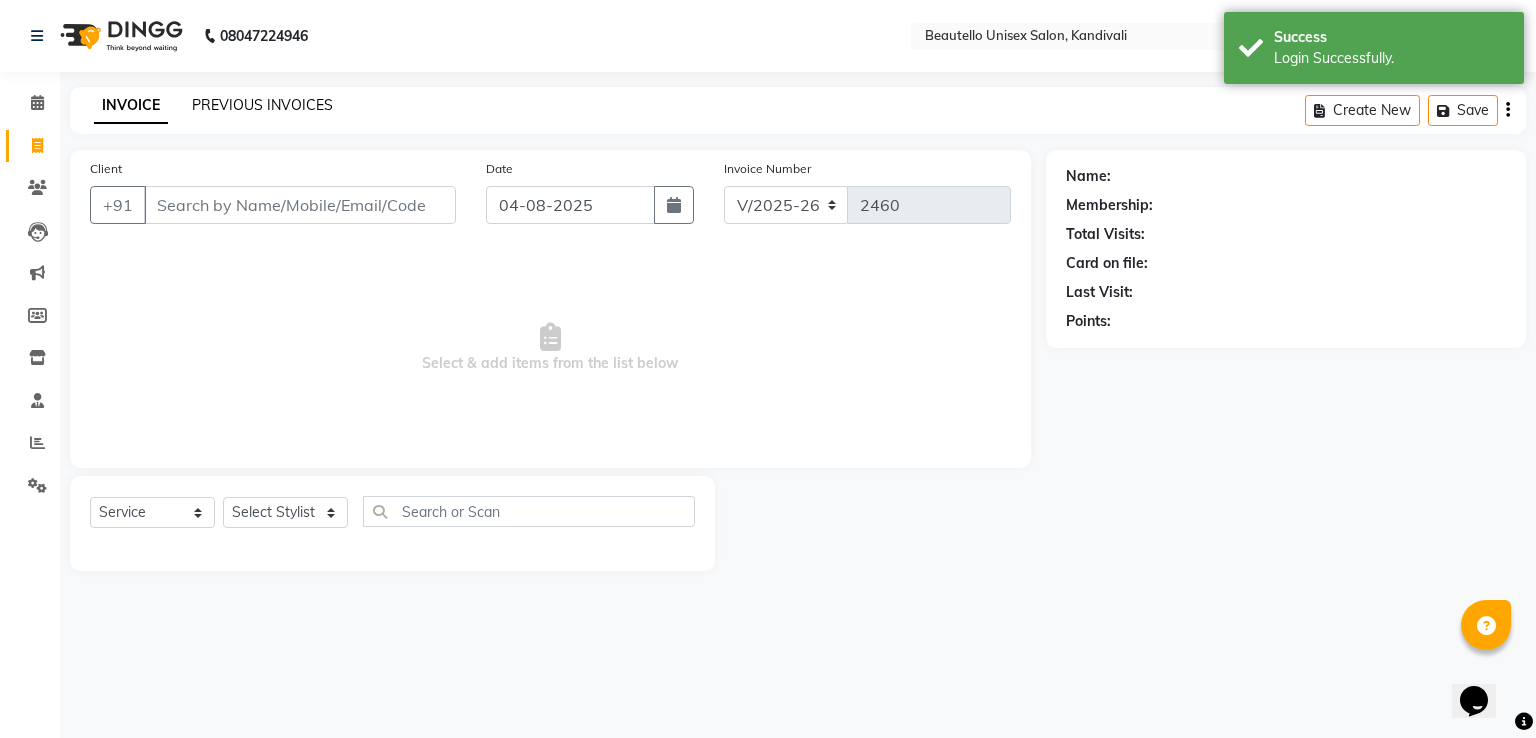 click on "PREVIOUS INVOICES" 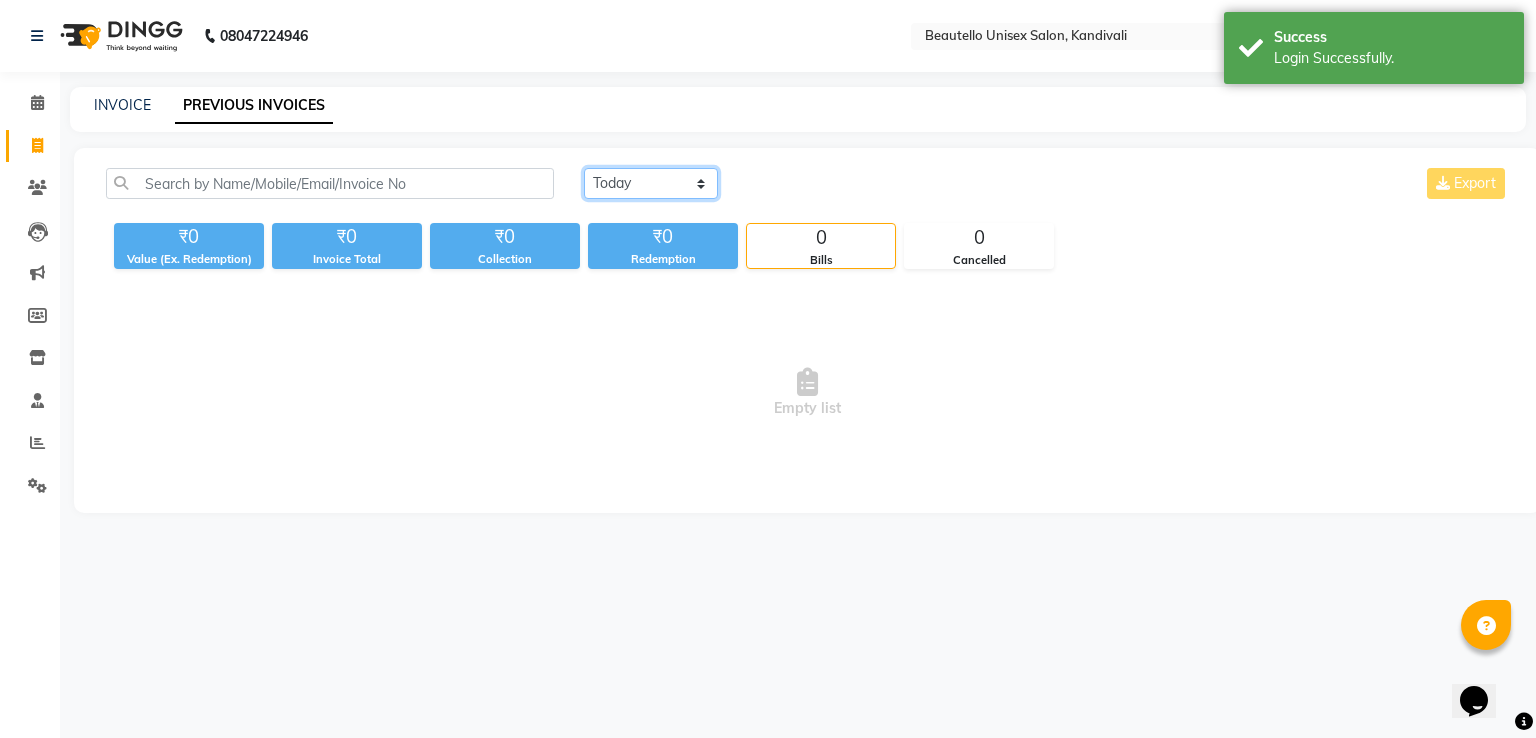 click on "Today Yesterday Custom Range" 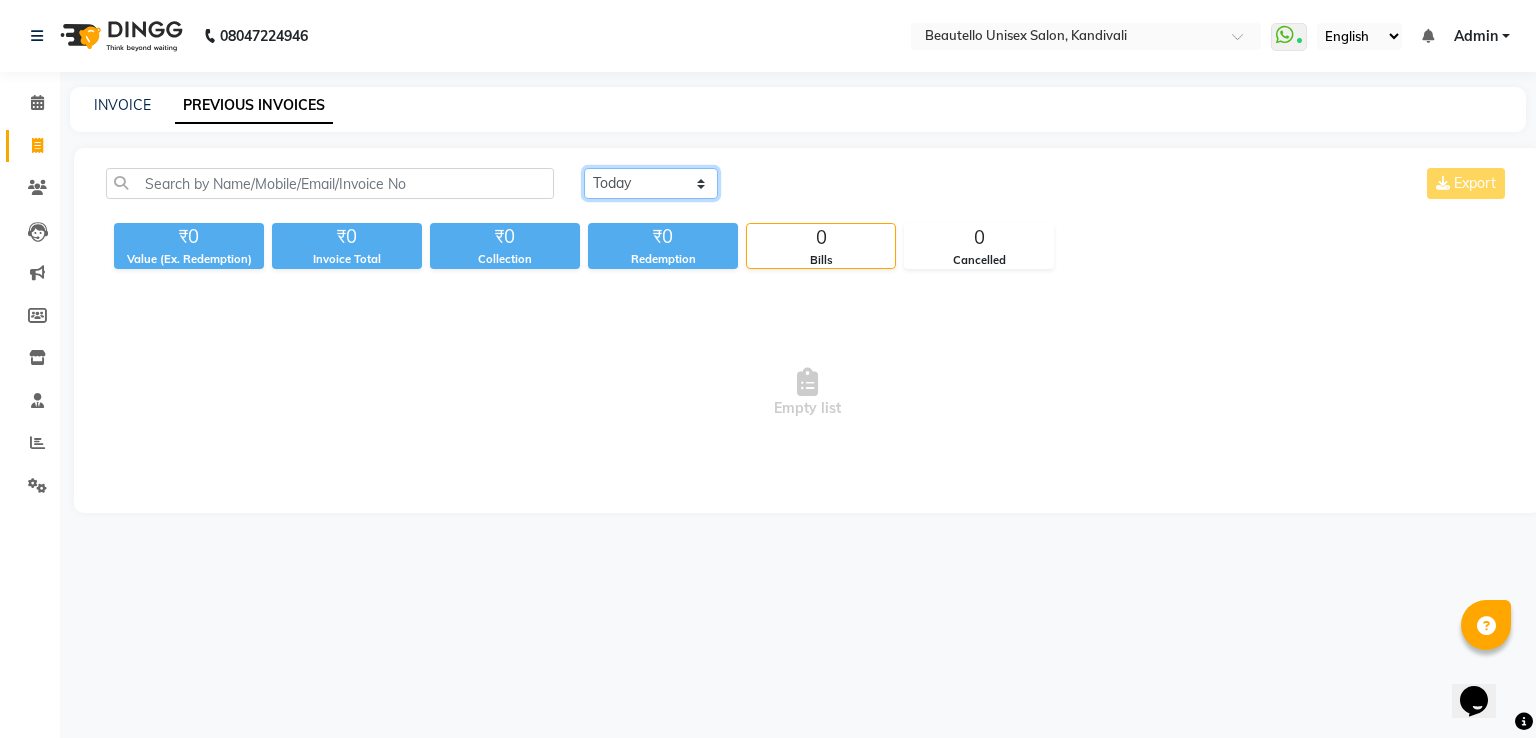 select on "yesterday" 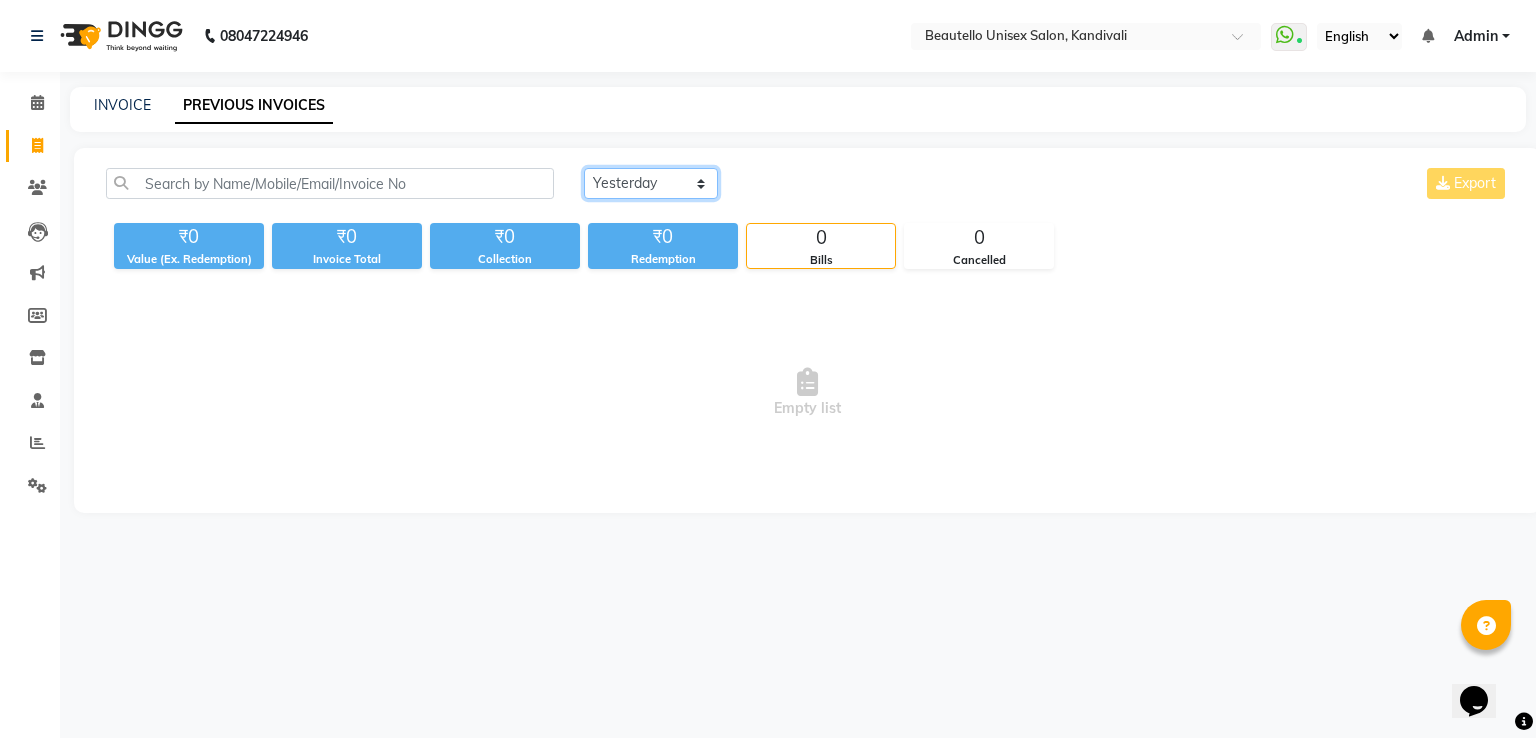 click on "Today Yesterday Custom Range" 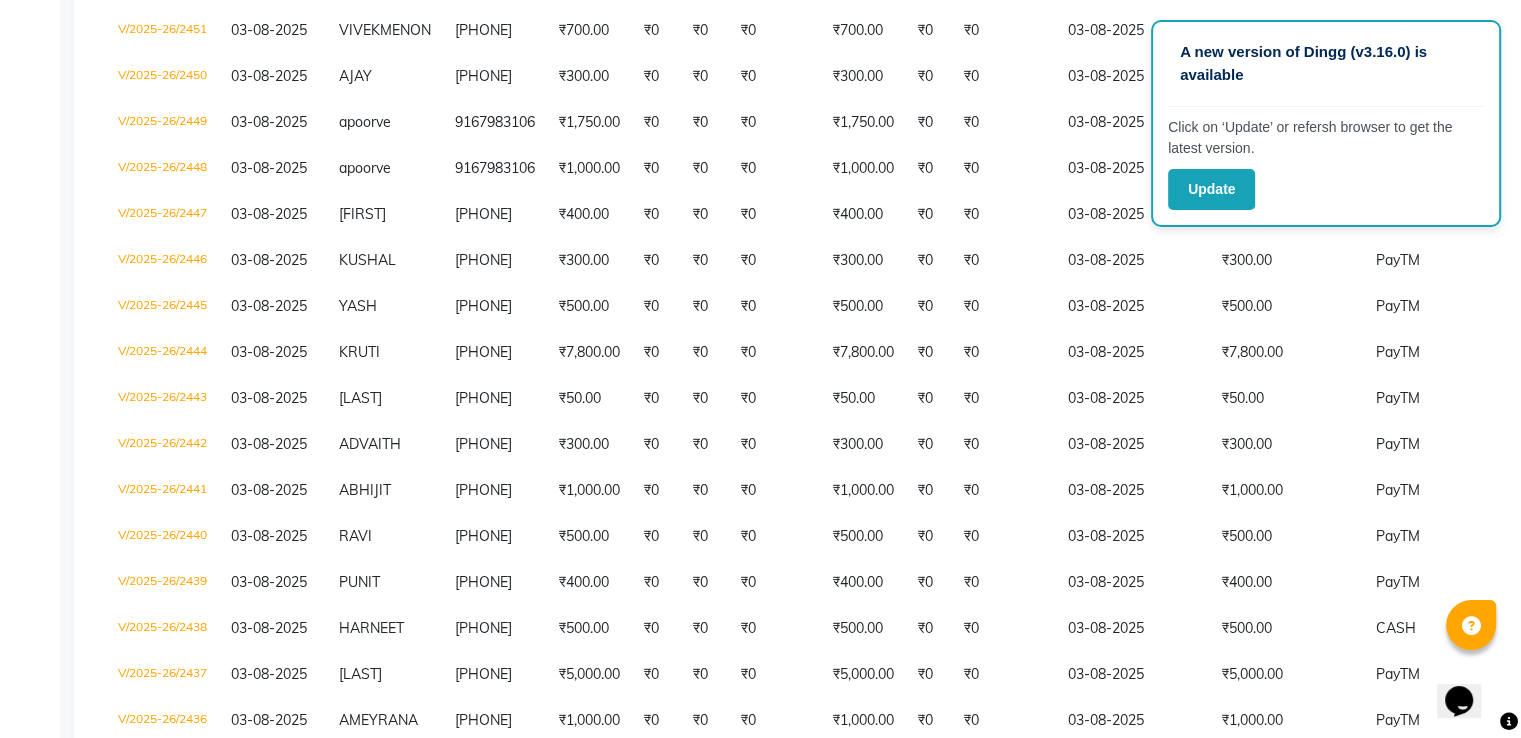 scroll, scrollTop: 700, scrollLeft: 0, axis: vertical 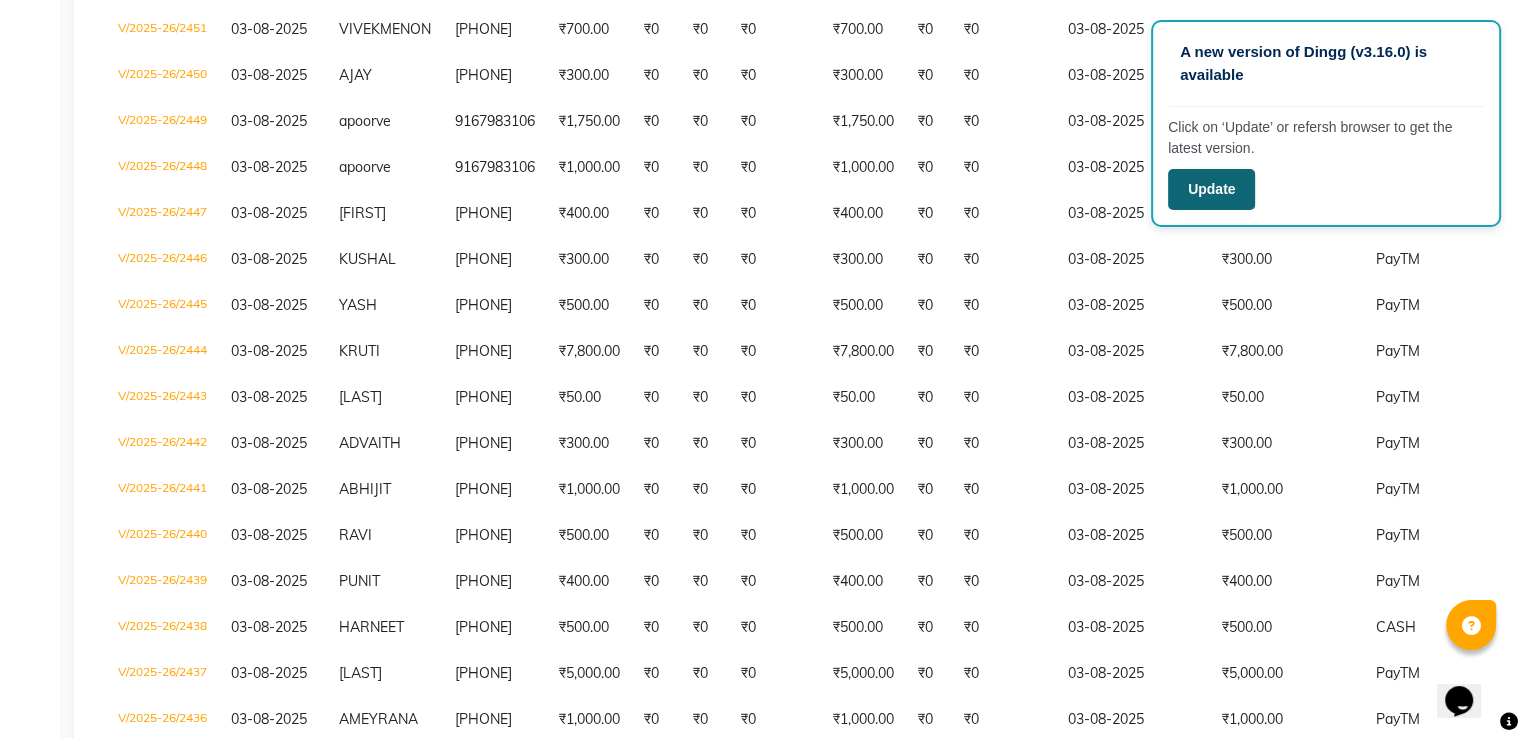 click on "Update" 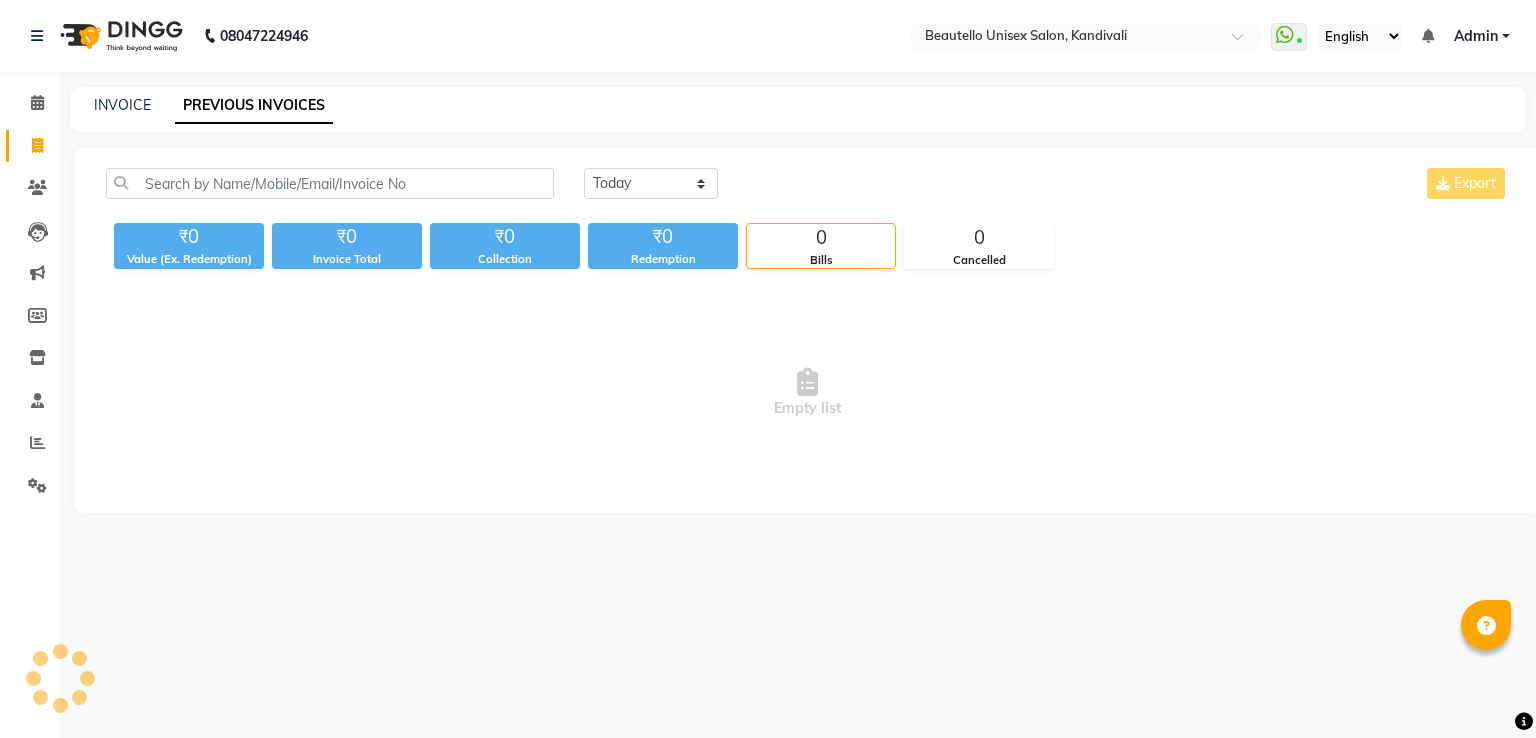 scroll, scrollTop: 0, scrollLeft: 0, axis: both 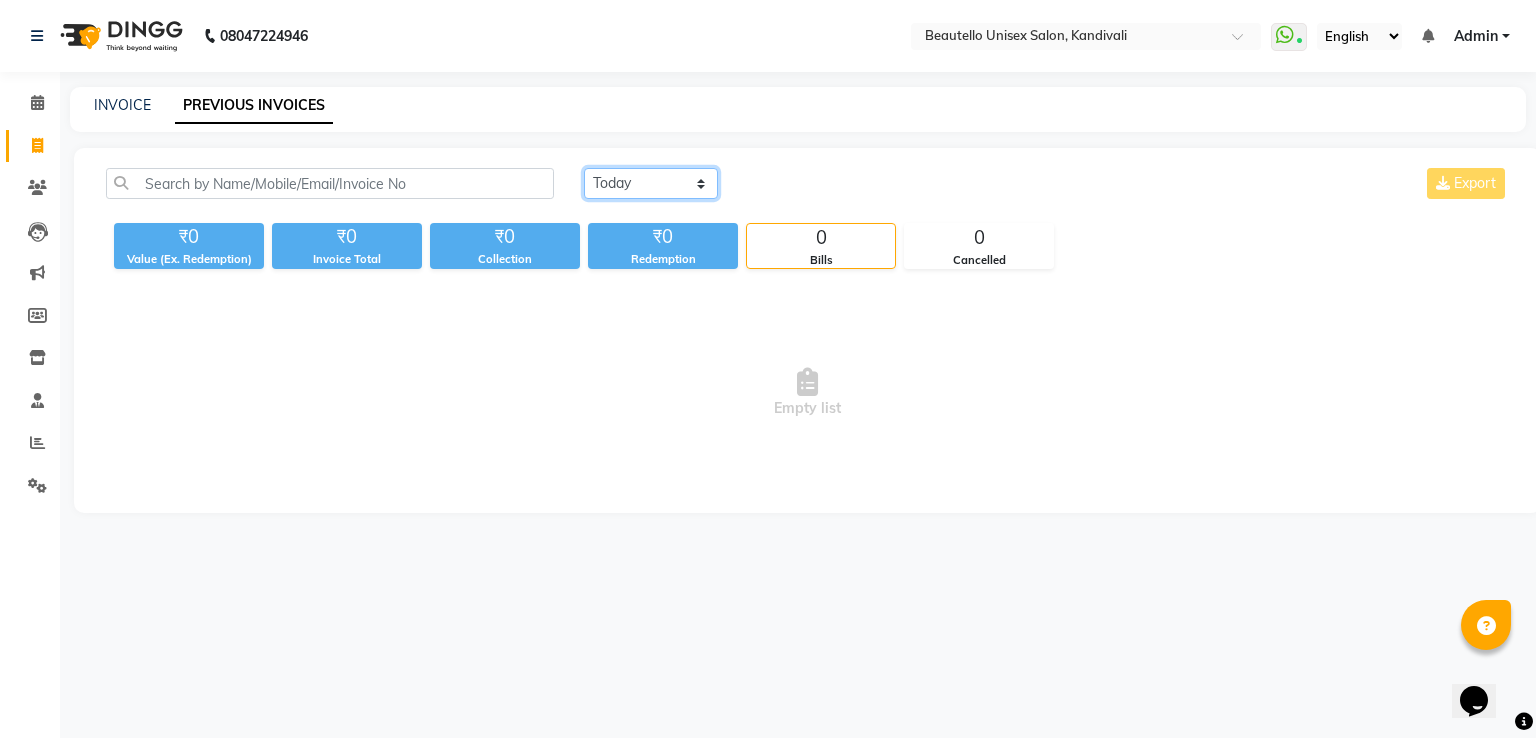 click on "Today Yesterday Custom Range" 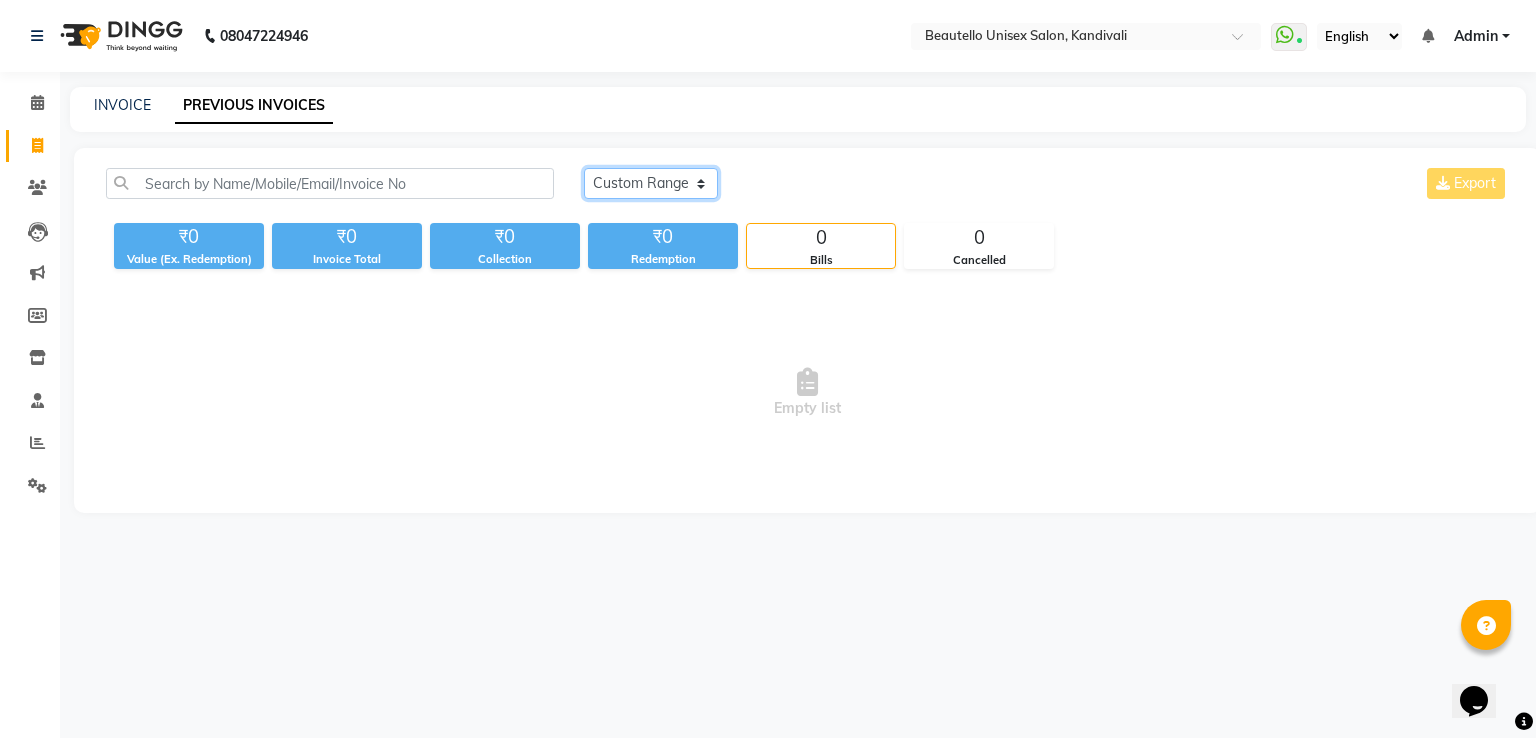 click on "Today Yesterday Custom Range" 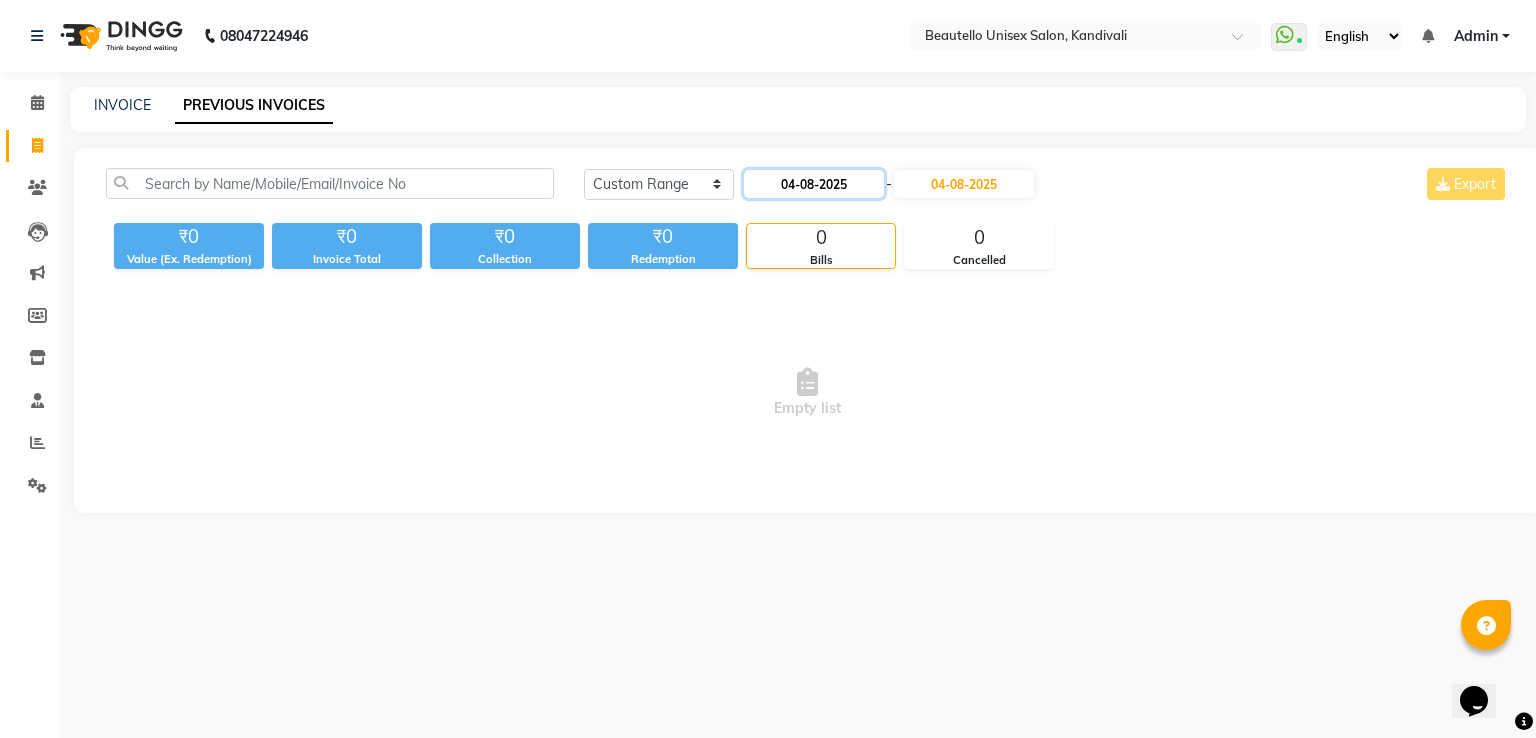click on "04-08-2025" 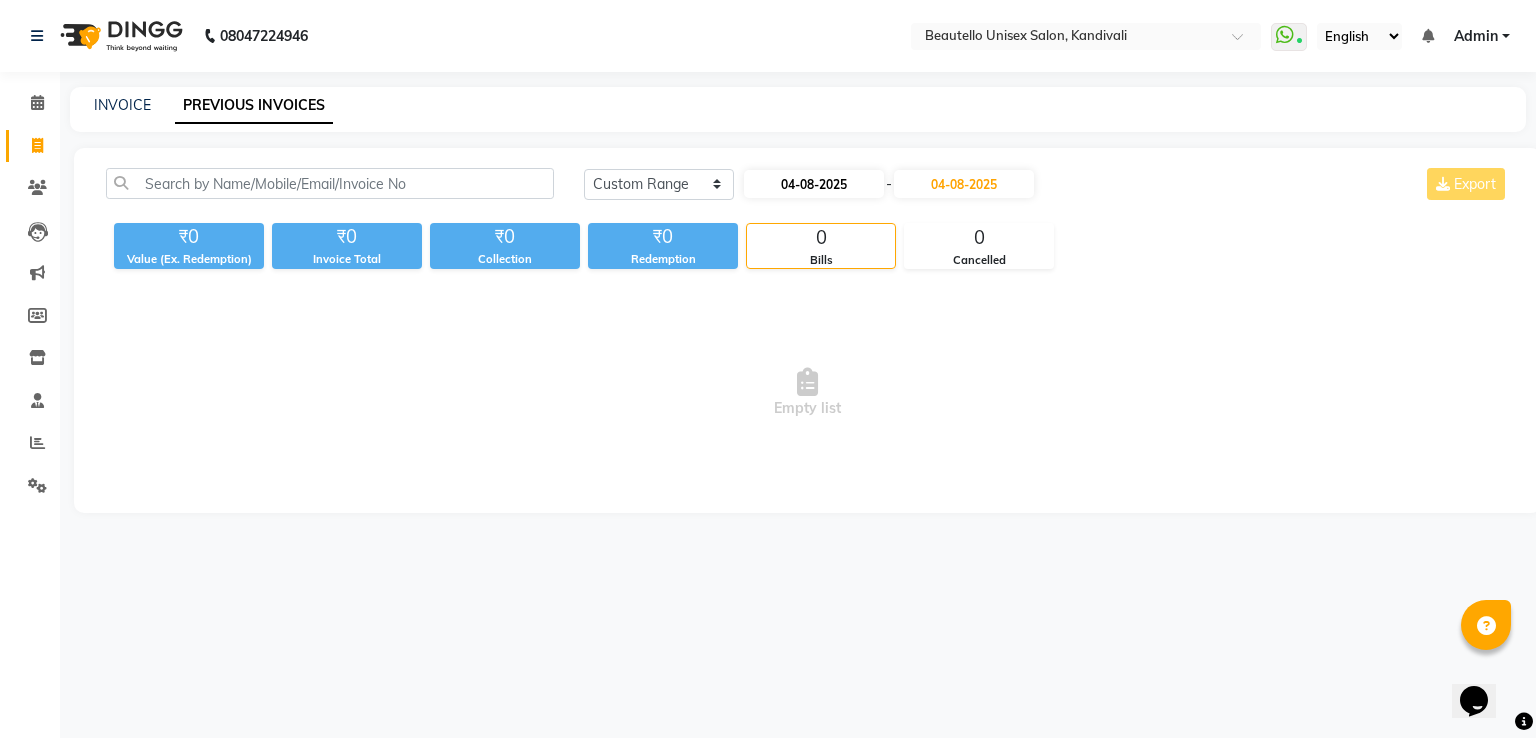 select on "8" 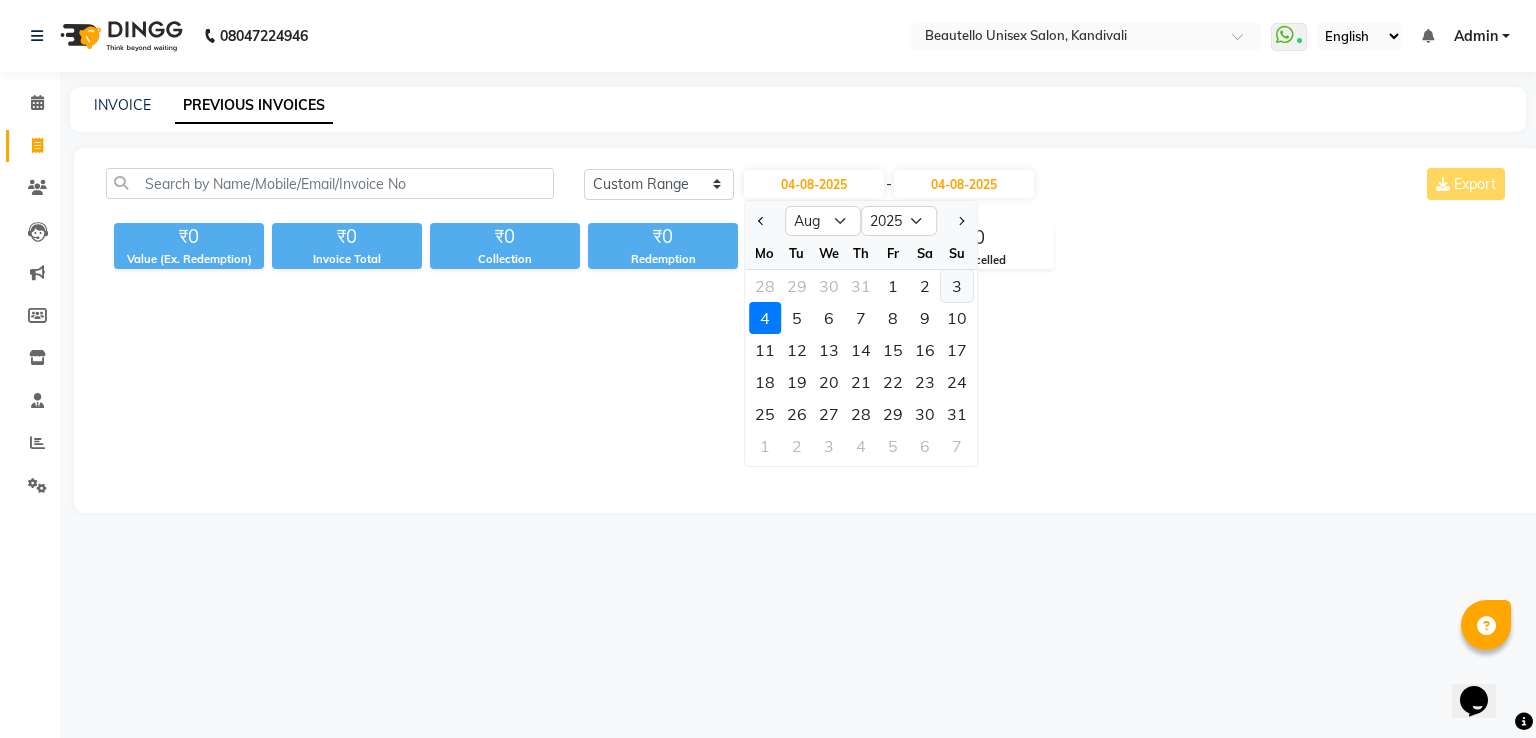 click on "3" 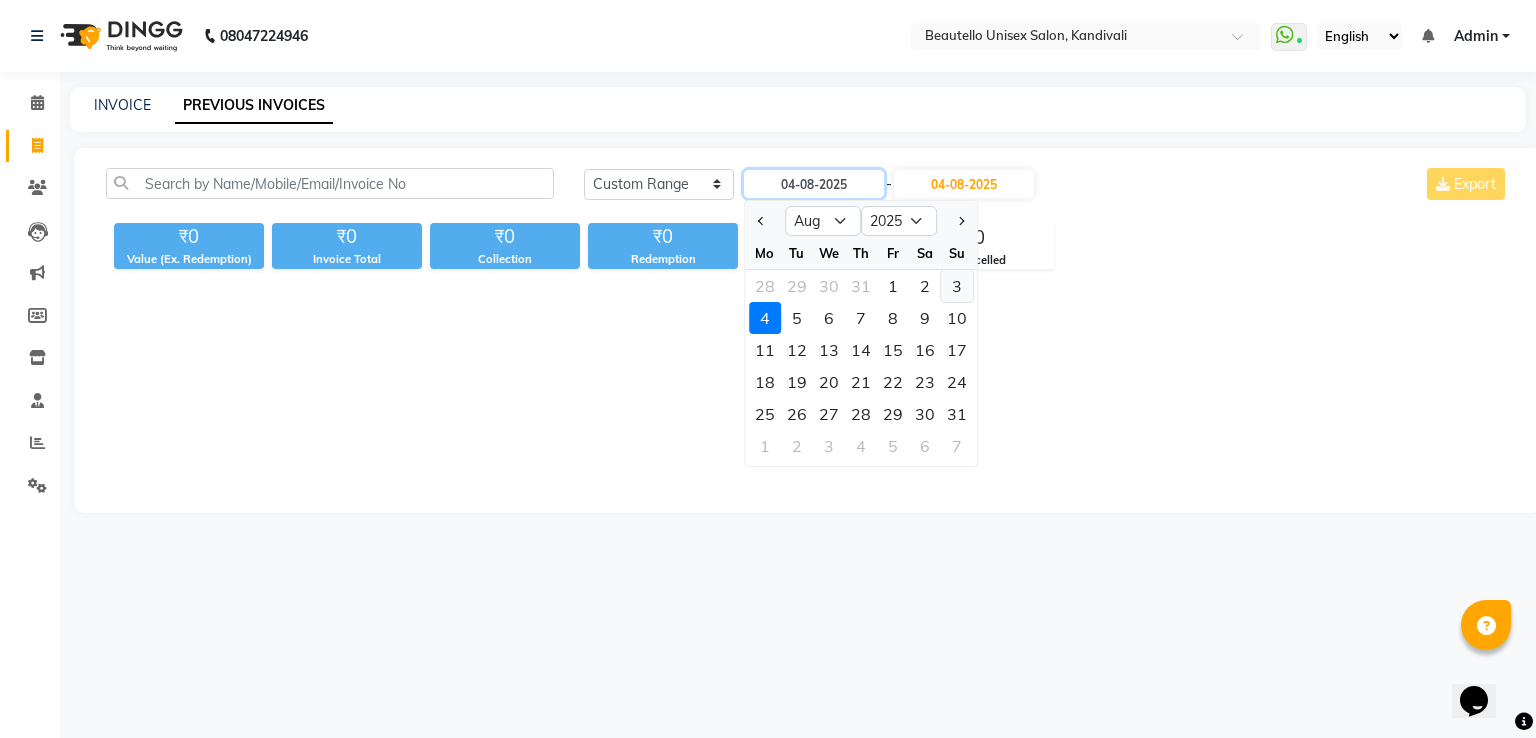type on "03-08-2025" 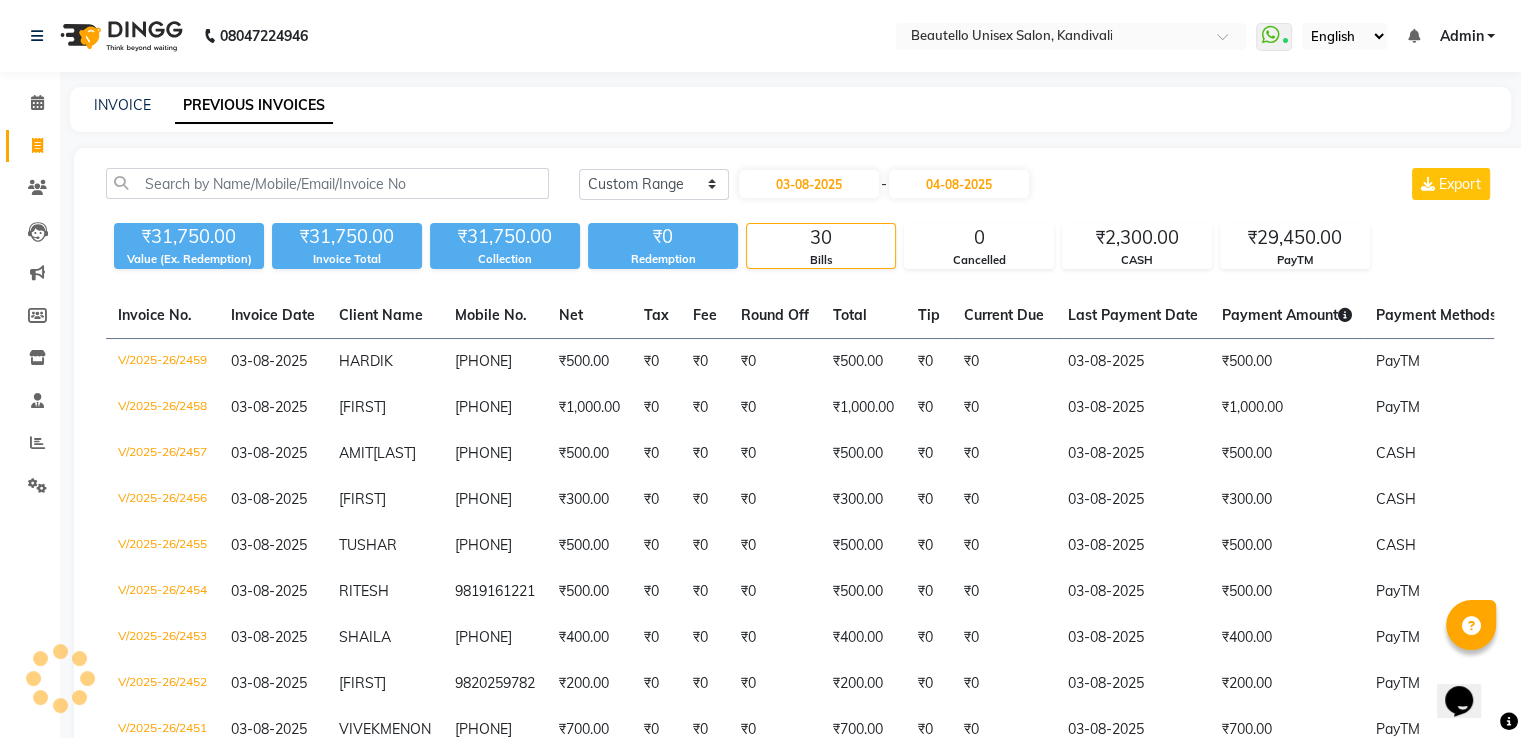 click on "Tip" 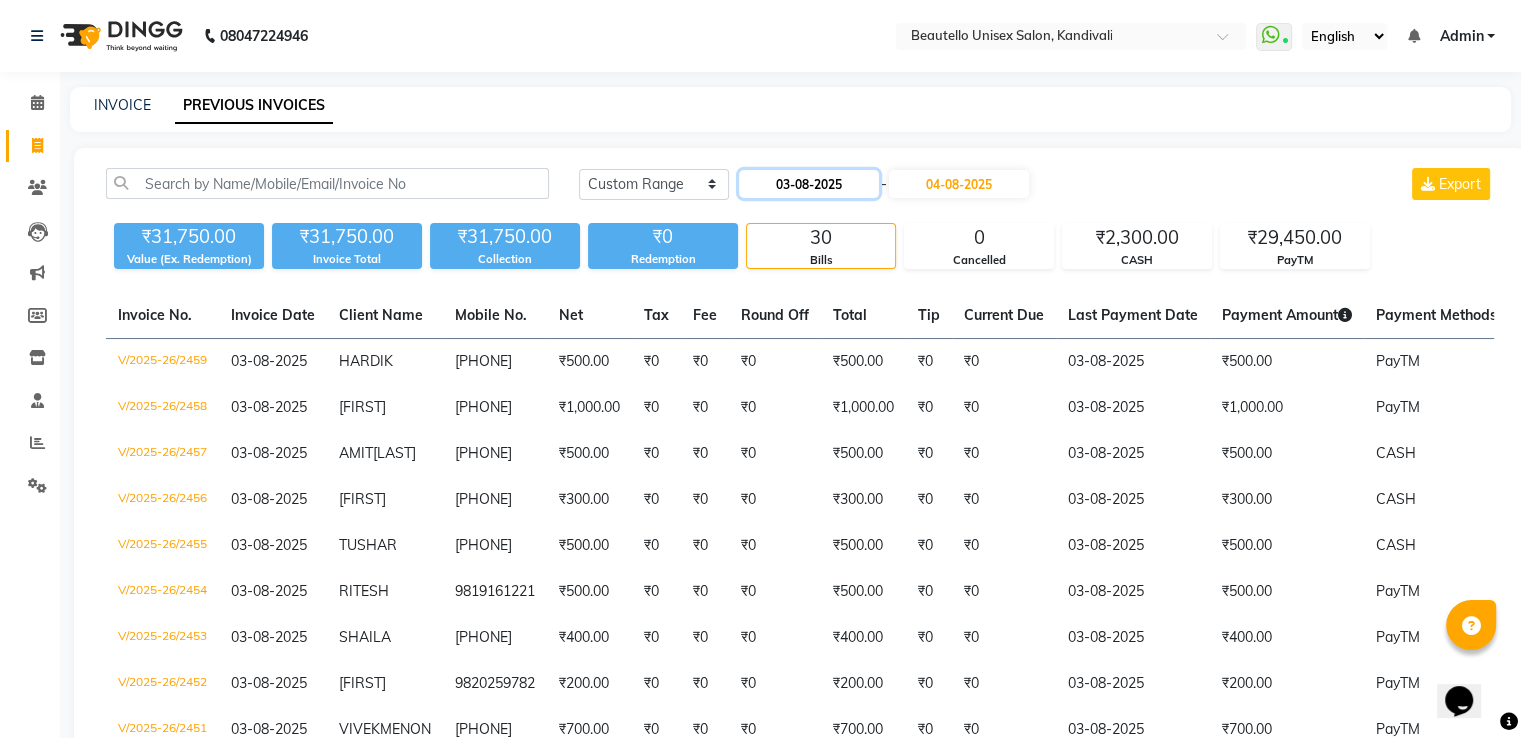 click on "03-08-2025" 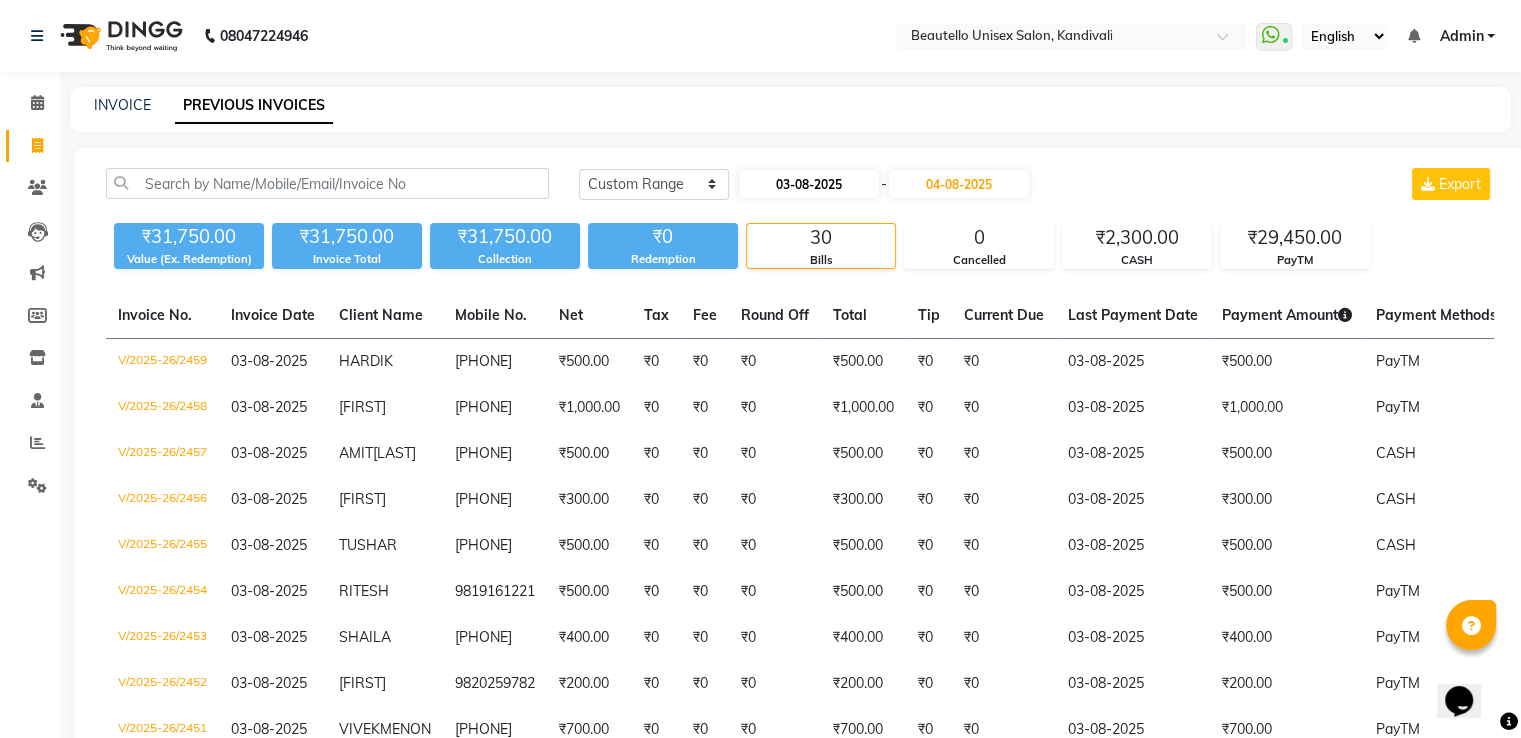 select on "8" 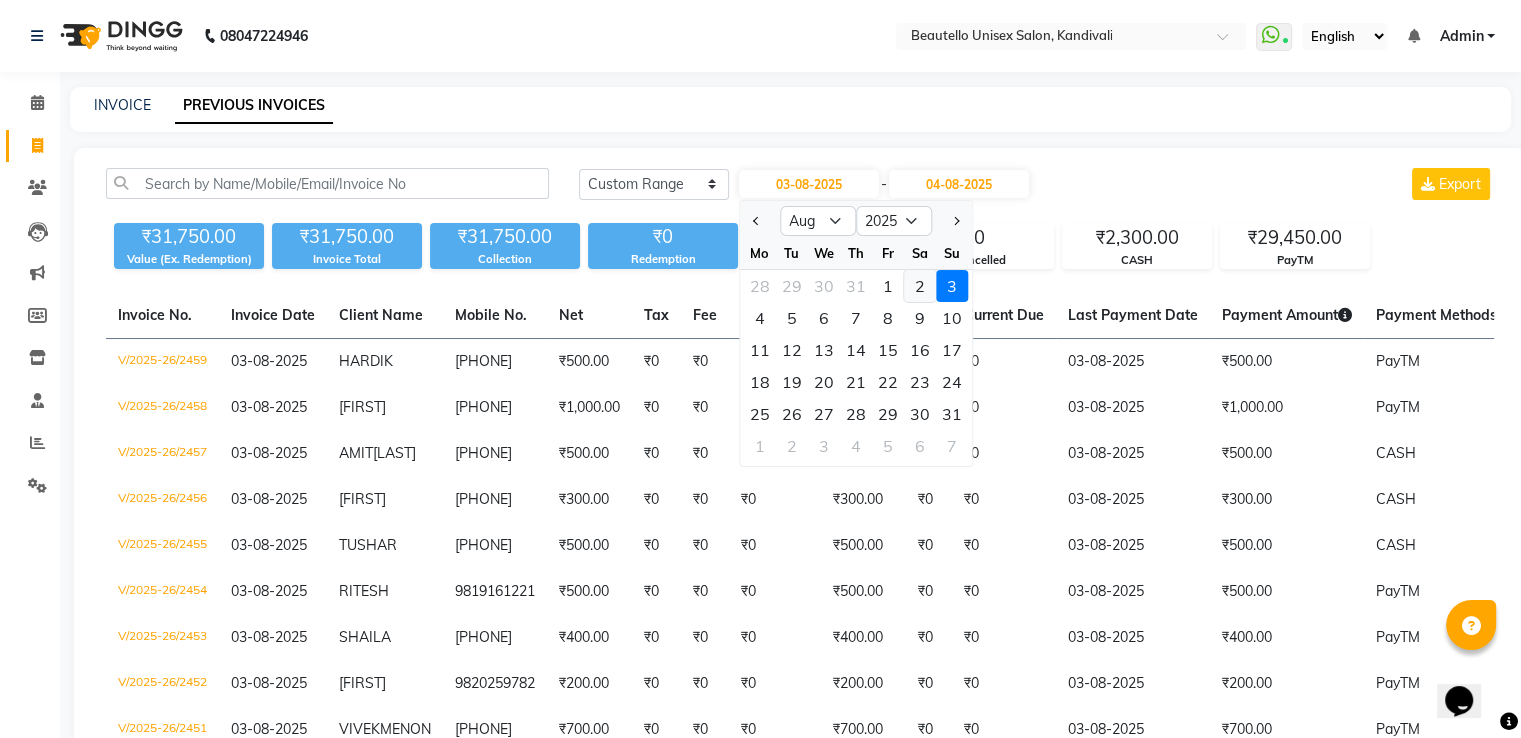 click on "2" 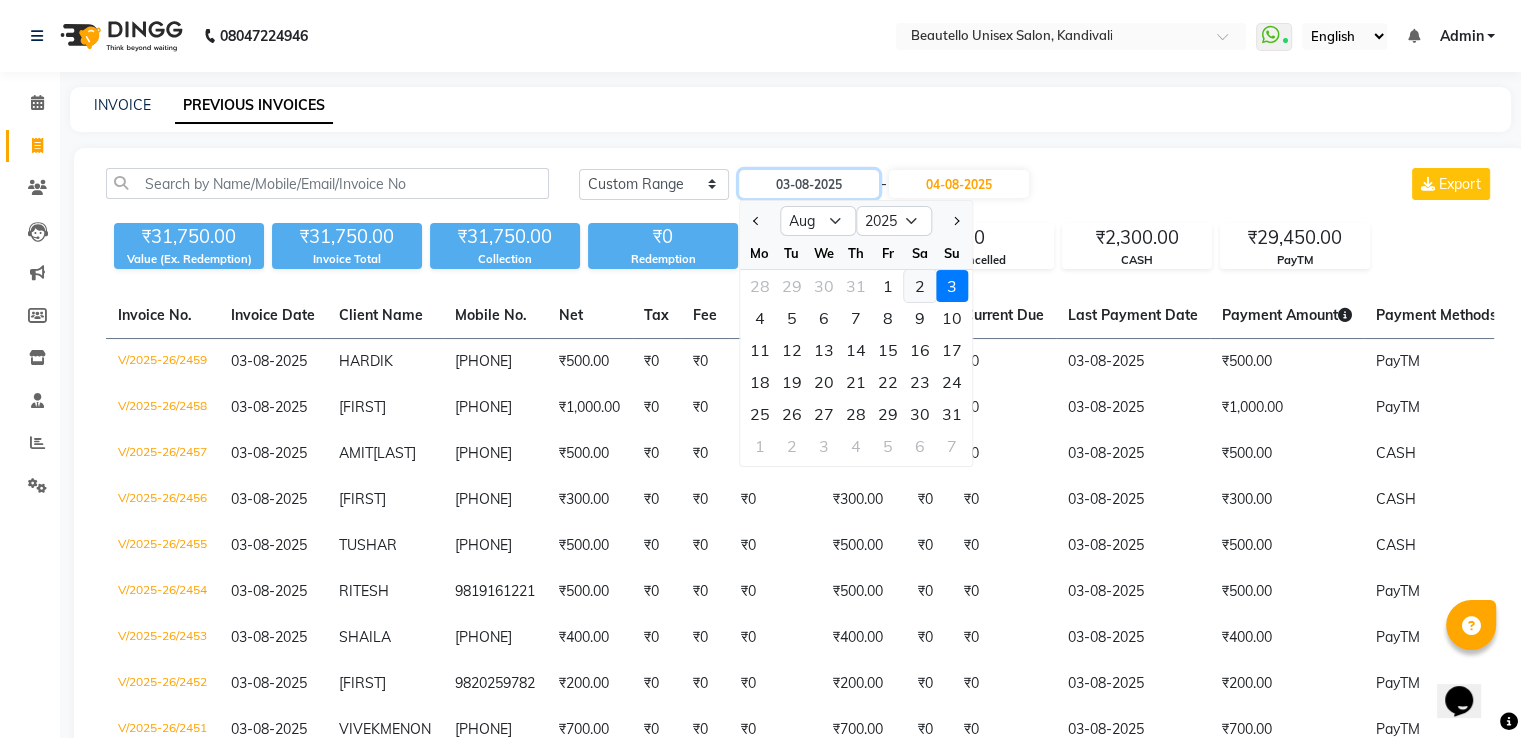 type on "02-08-2025" 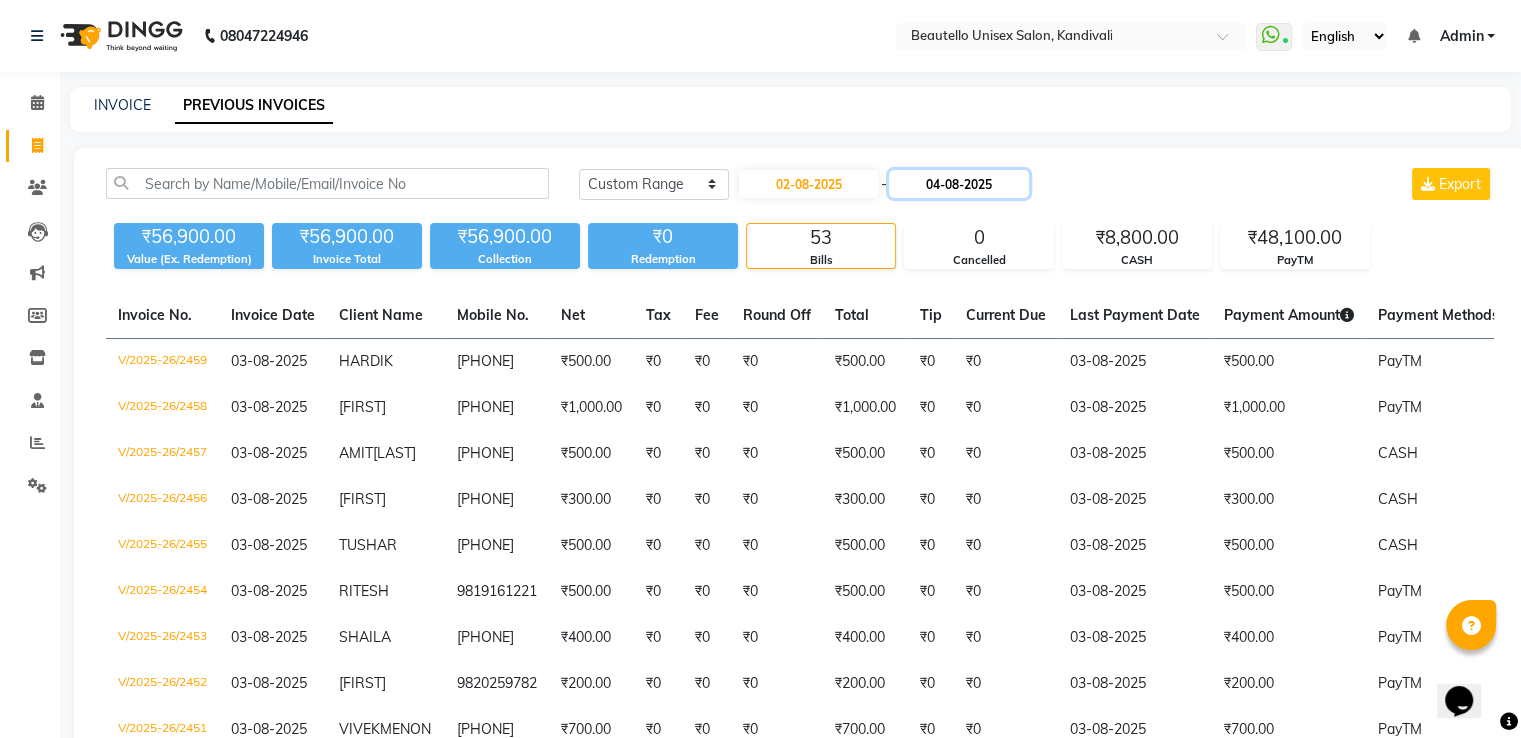 click on "04-08-2025" 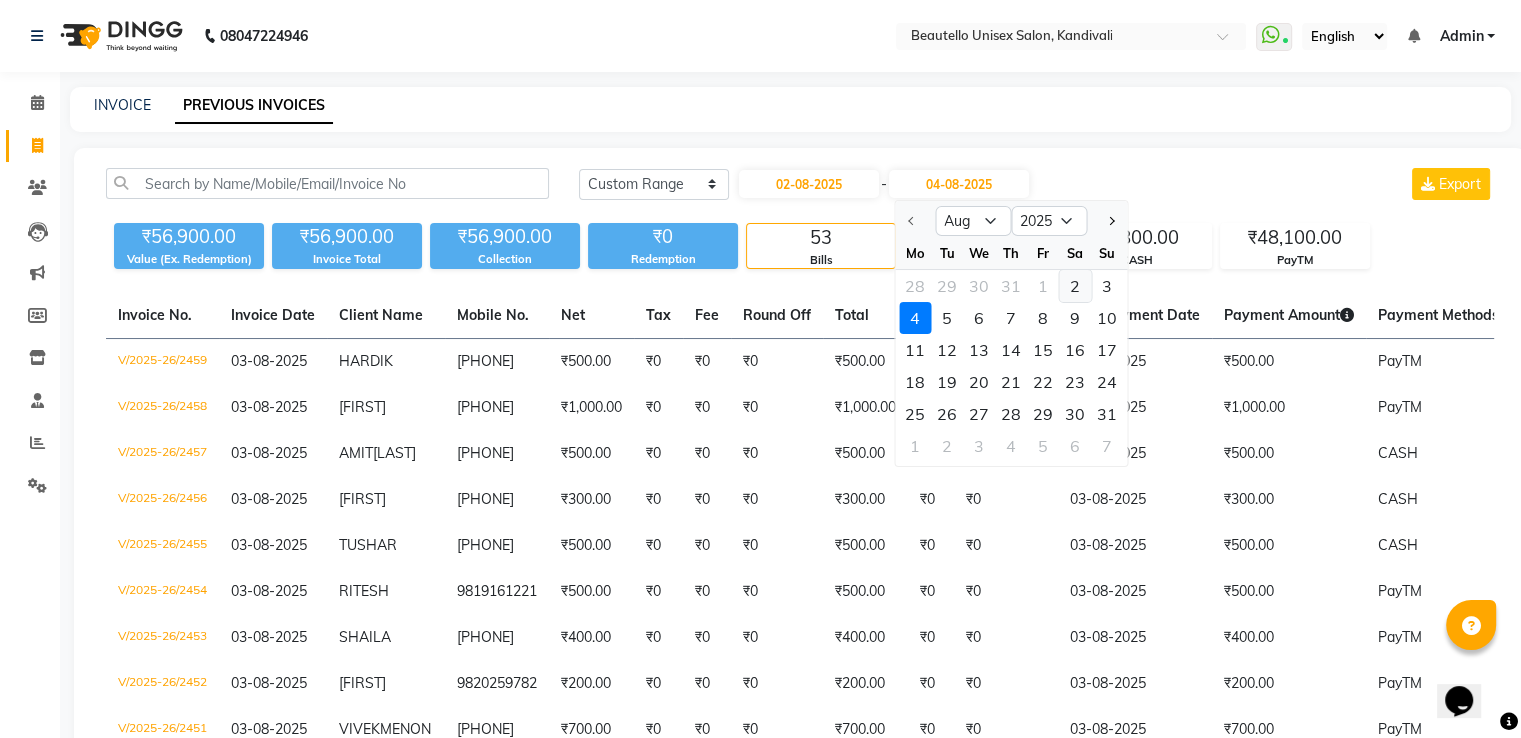 click on "2" 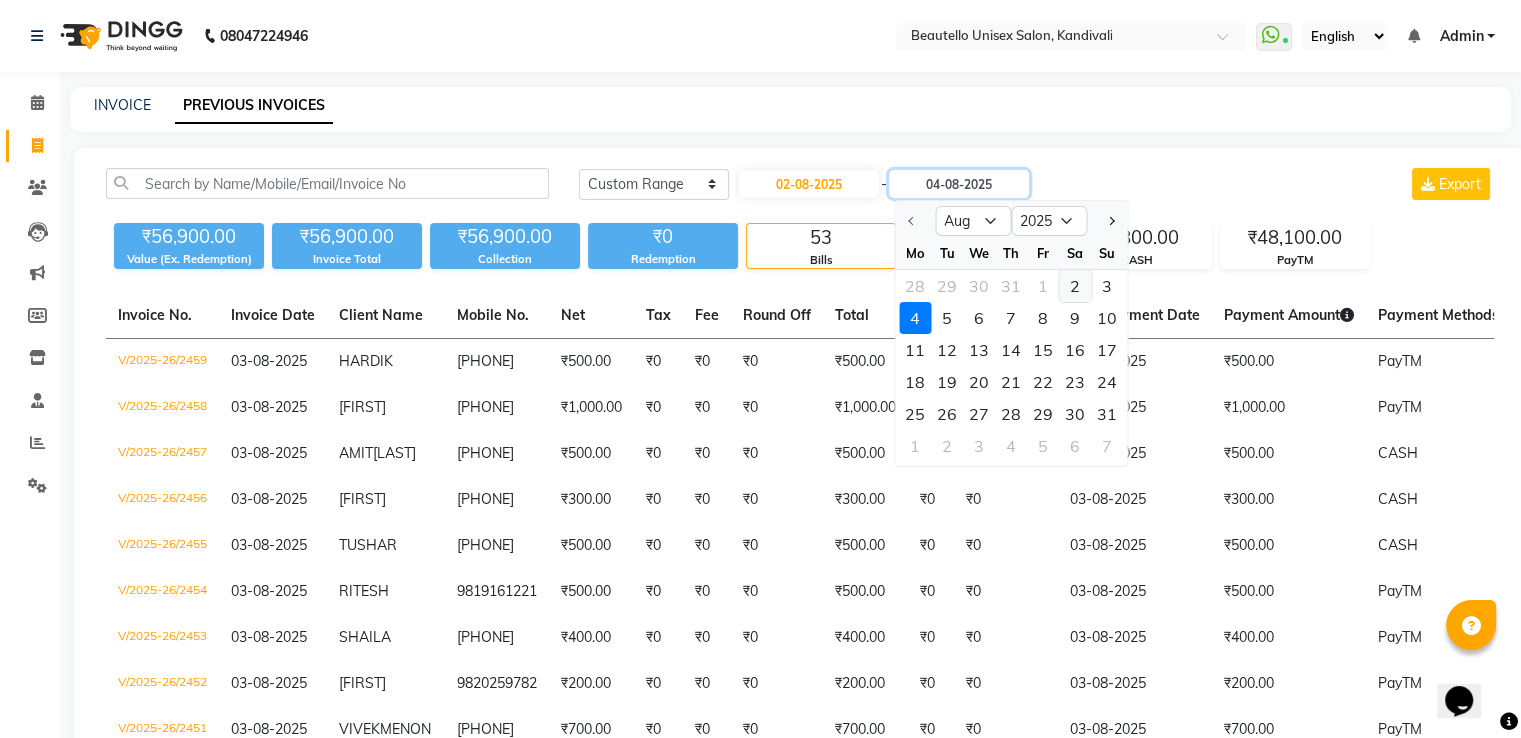 type on "02-08-2025" 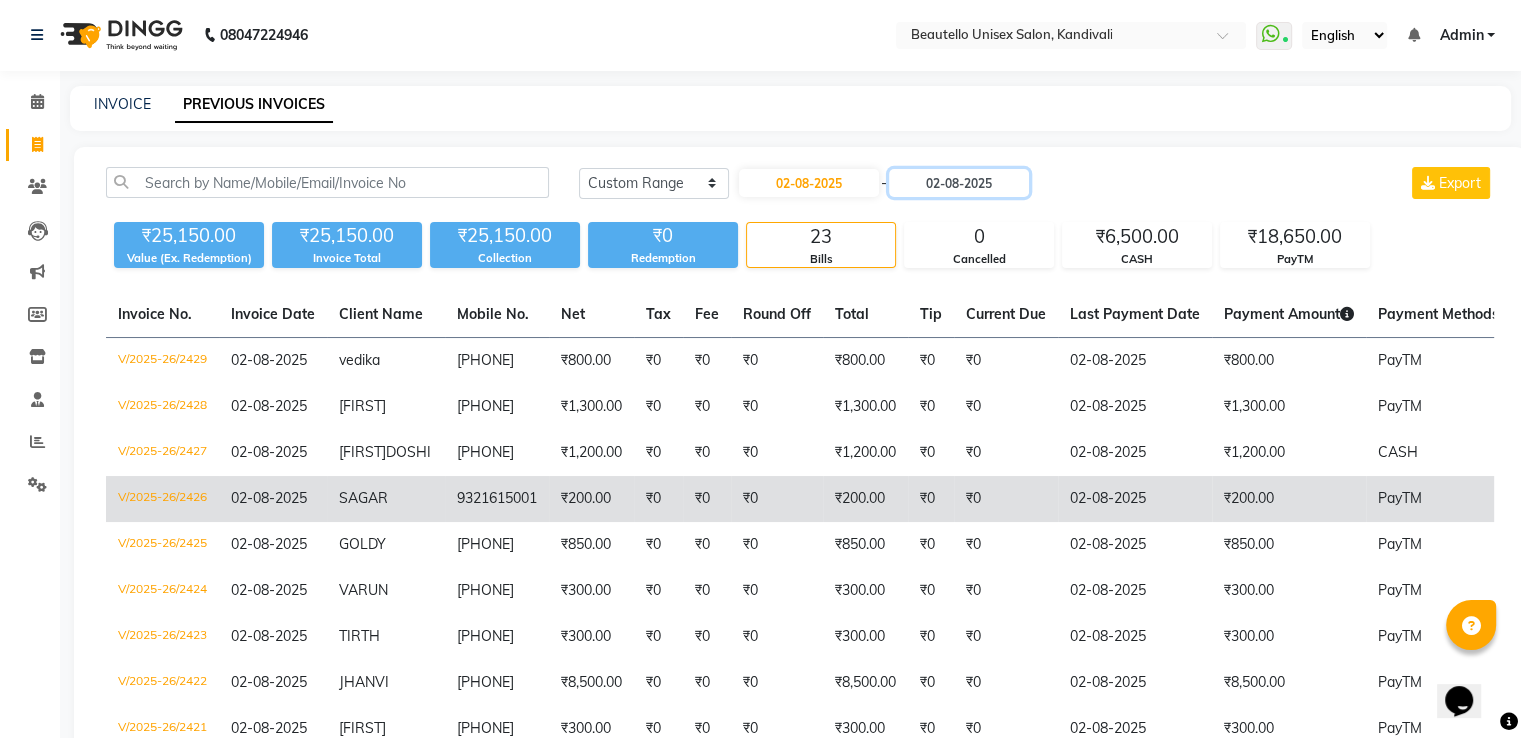 scroll, scrollTop: 0, scrollLeft: 0, axis: both 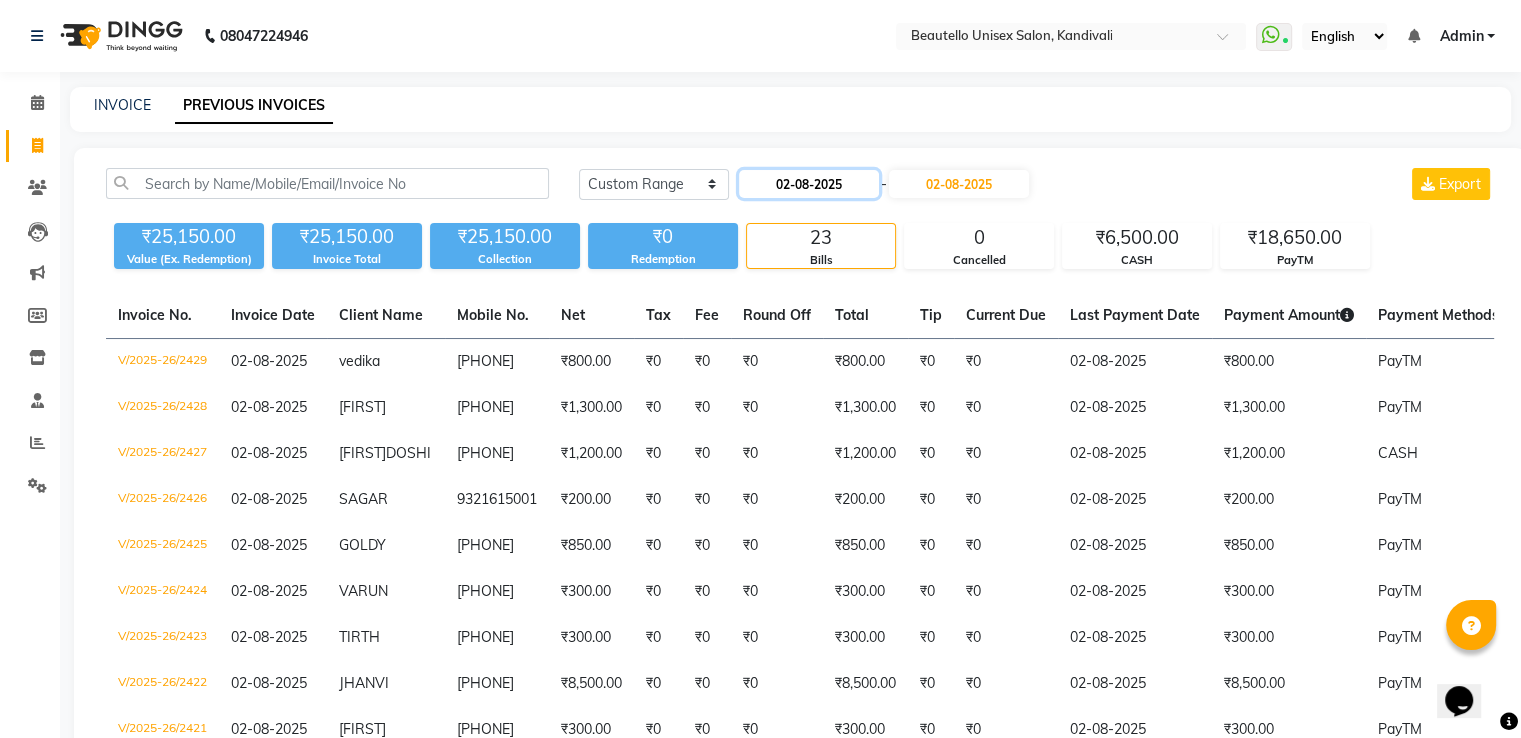 click on "02-08-2025" 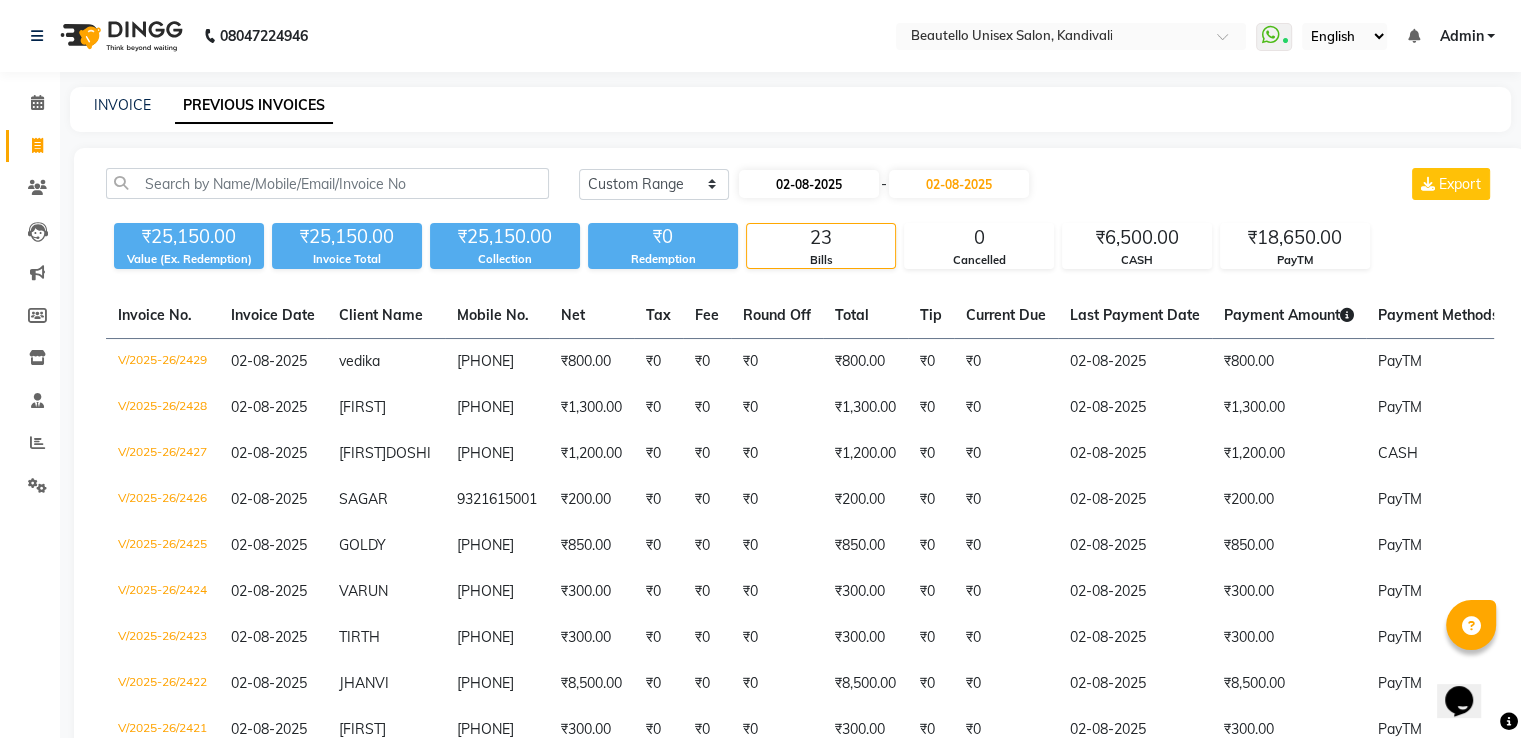 select on "8" 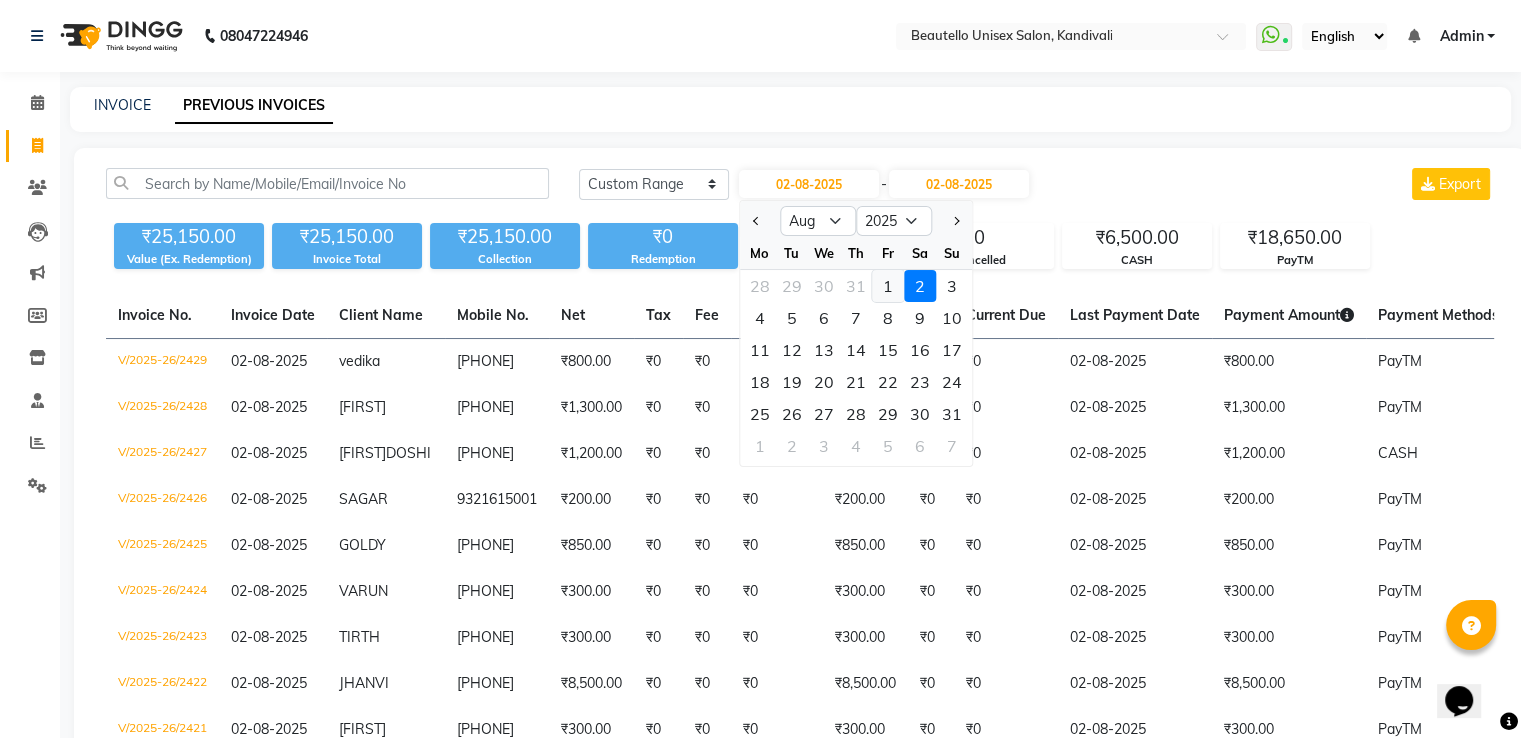 click on "1" 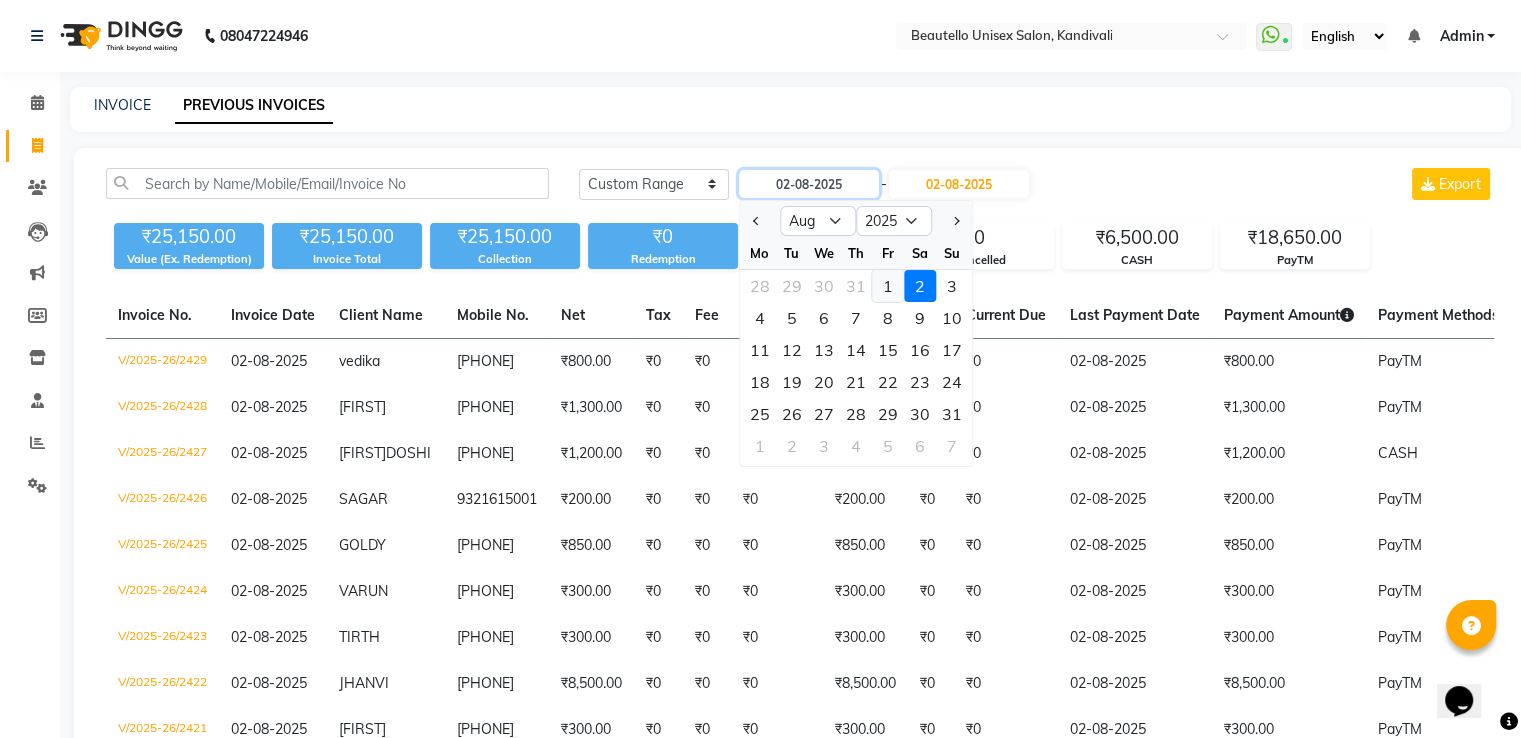 type on "01-08-2025" 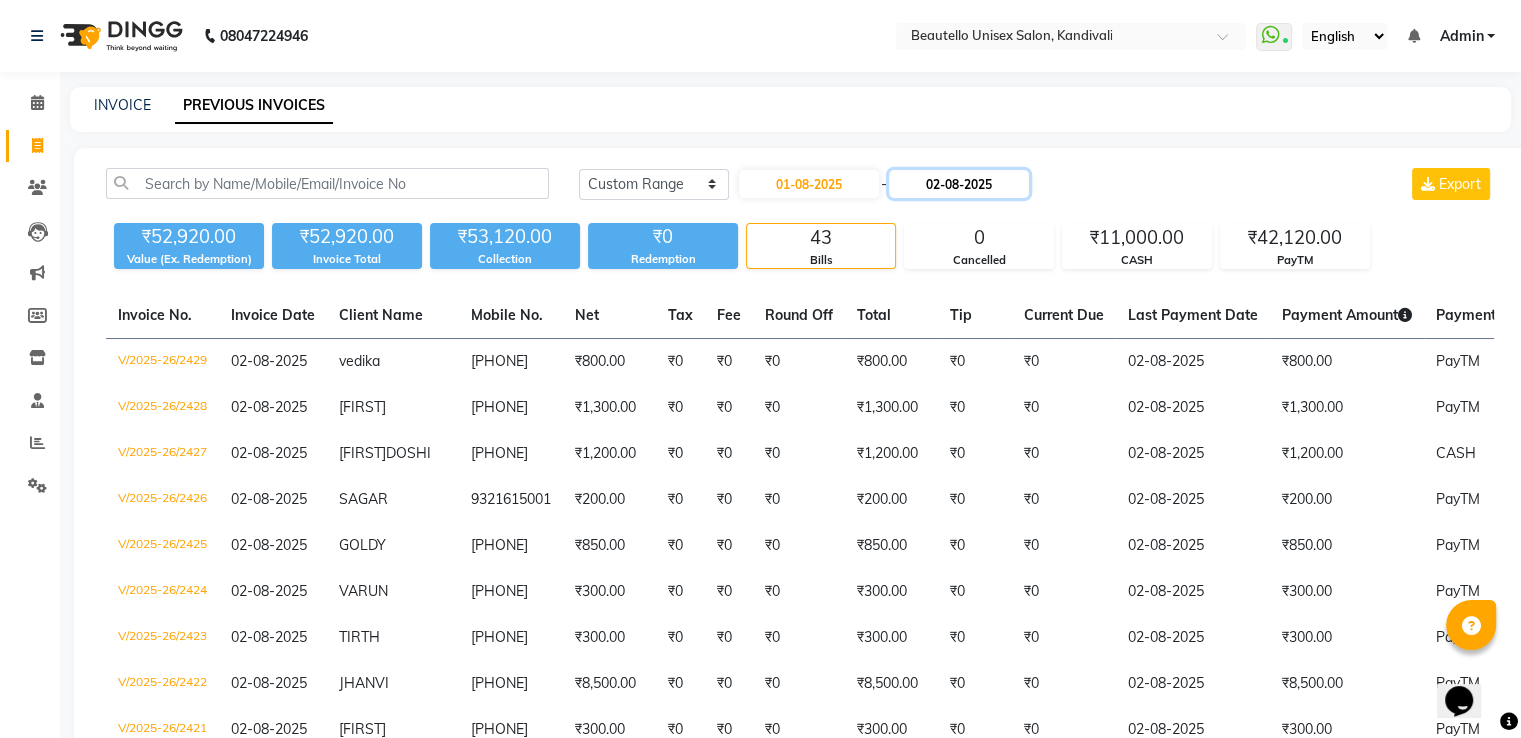 click on "02-08-2025" 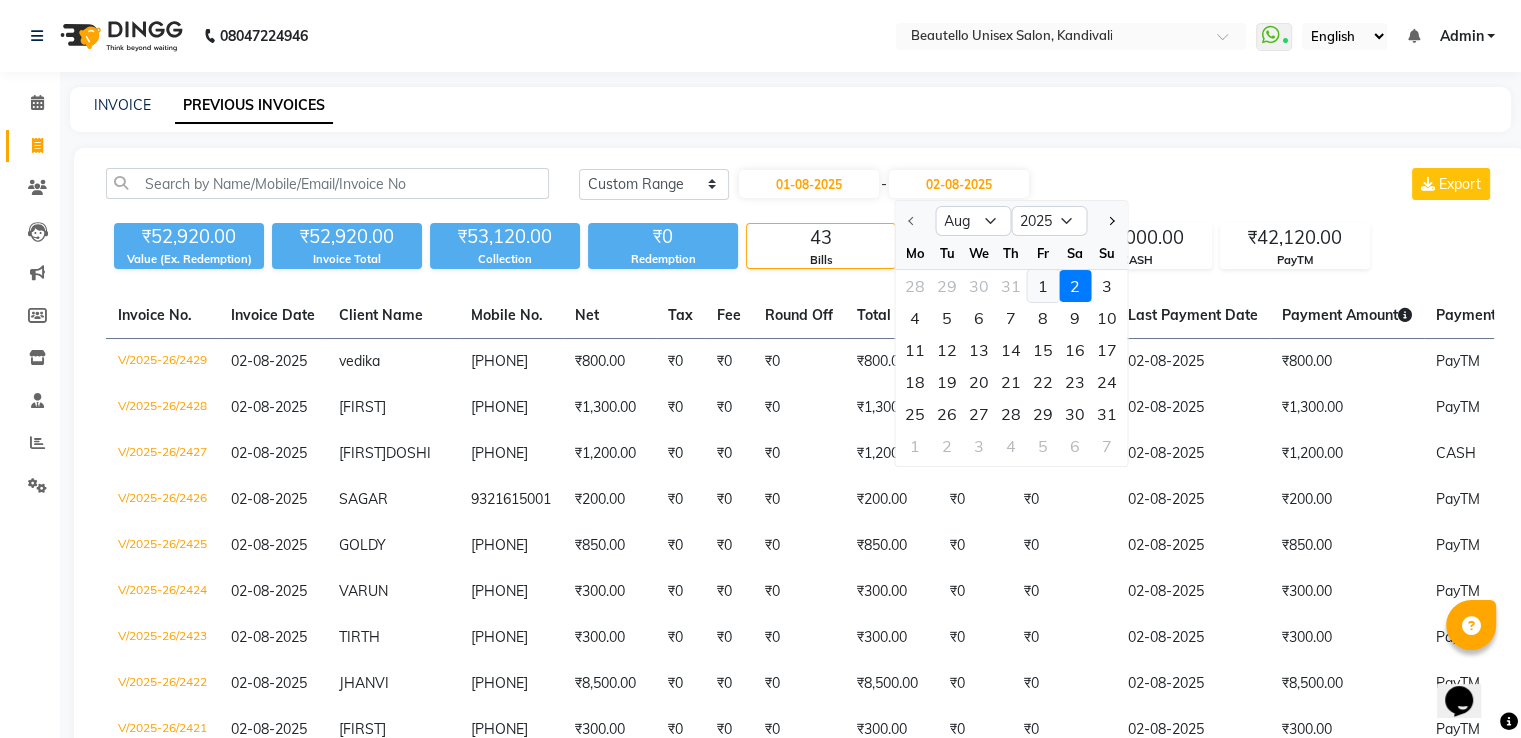 click on "1" 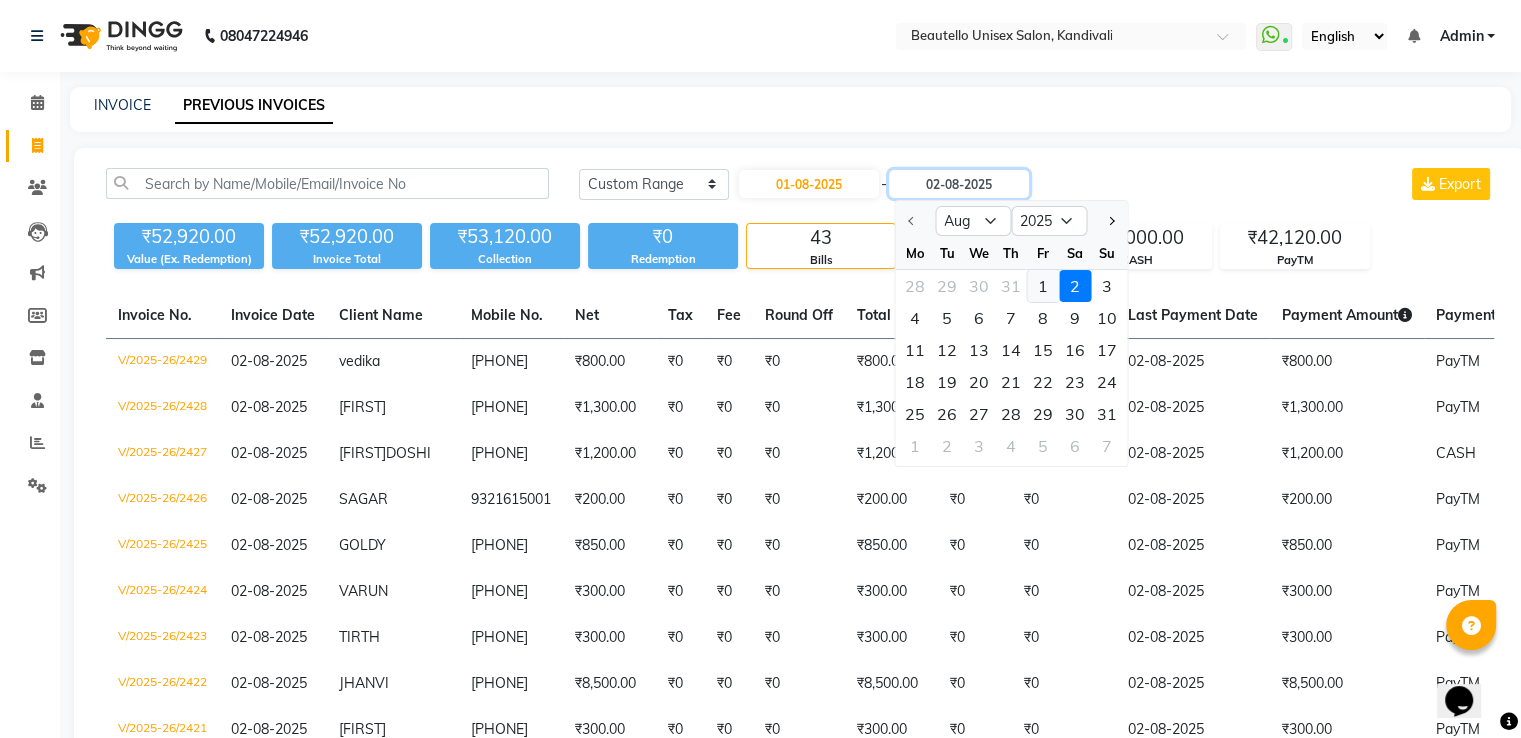 type on "01-08-2025" 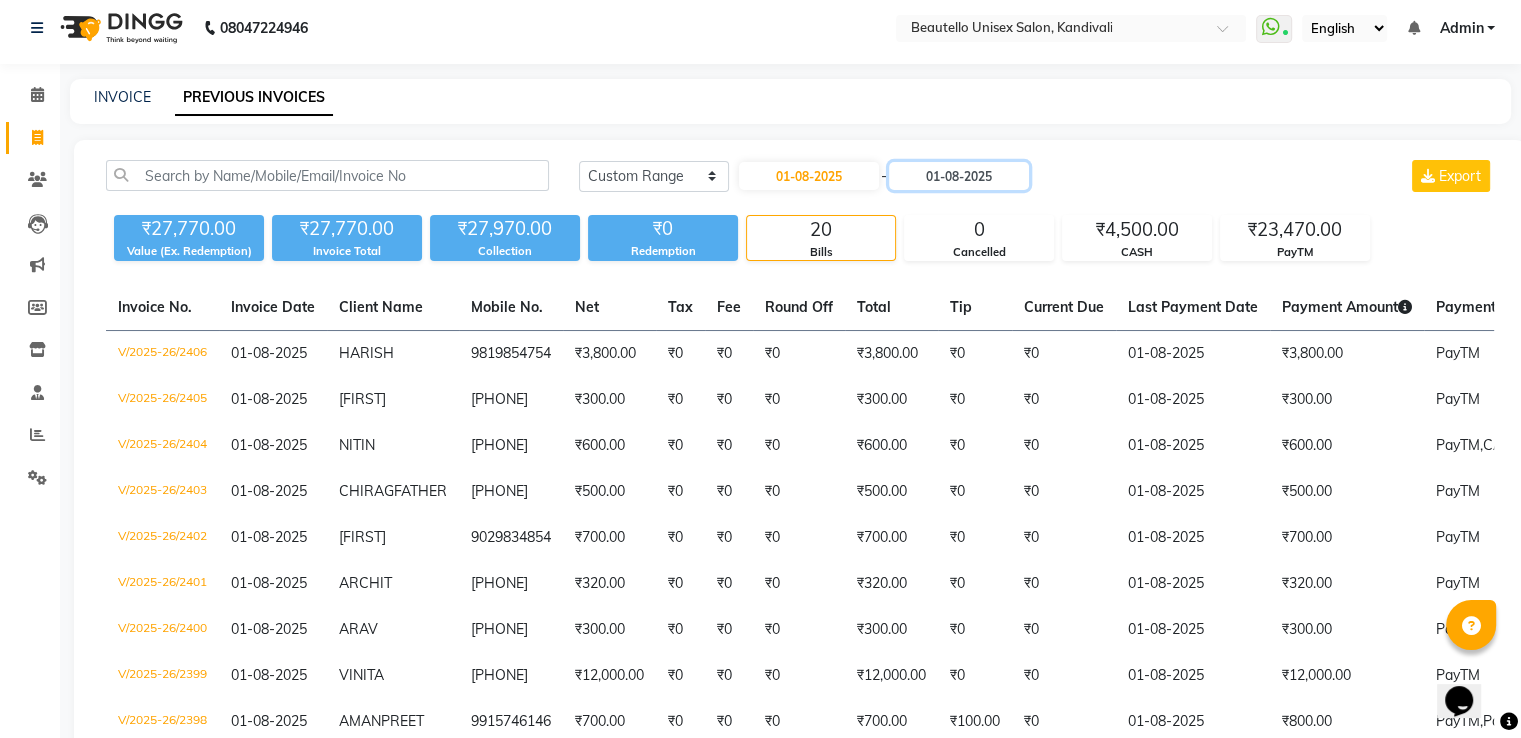 scroll, scrollTop: 0, scrollLeft: 0, axis: both 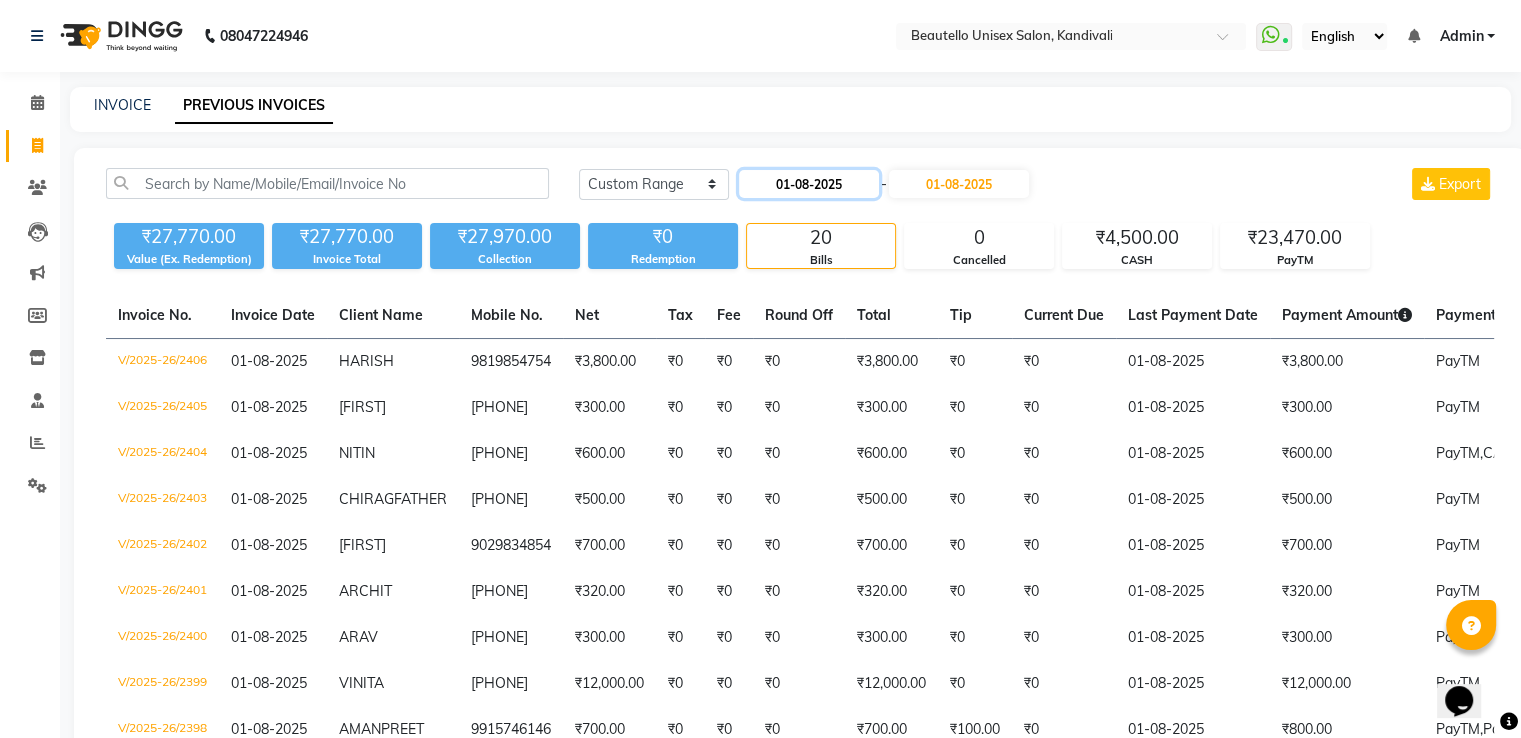 click on "01-08-2025" 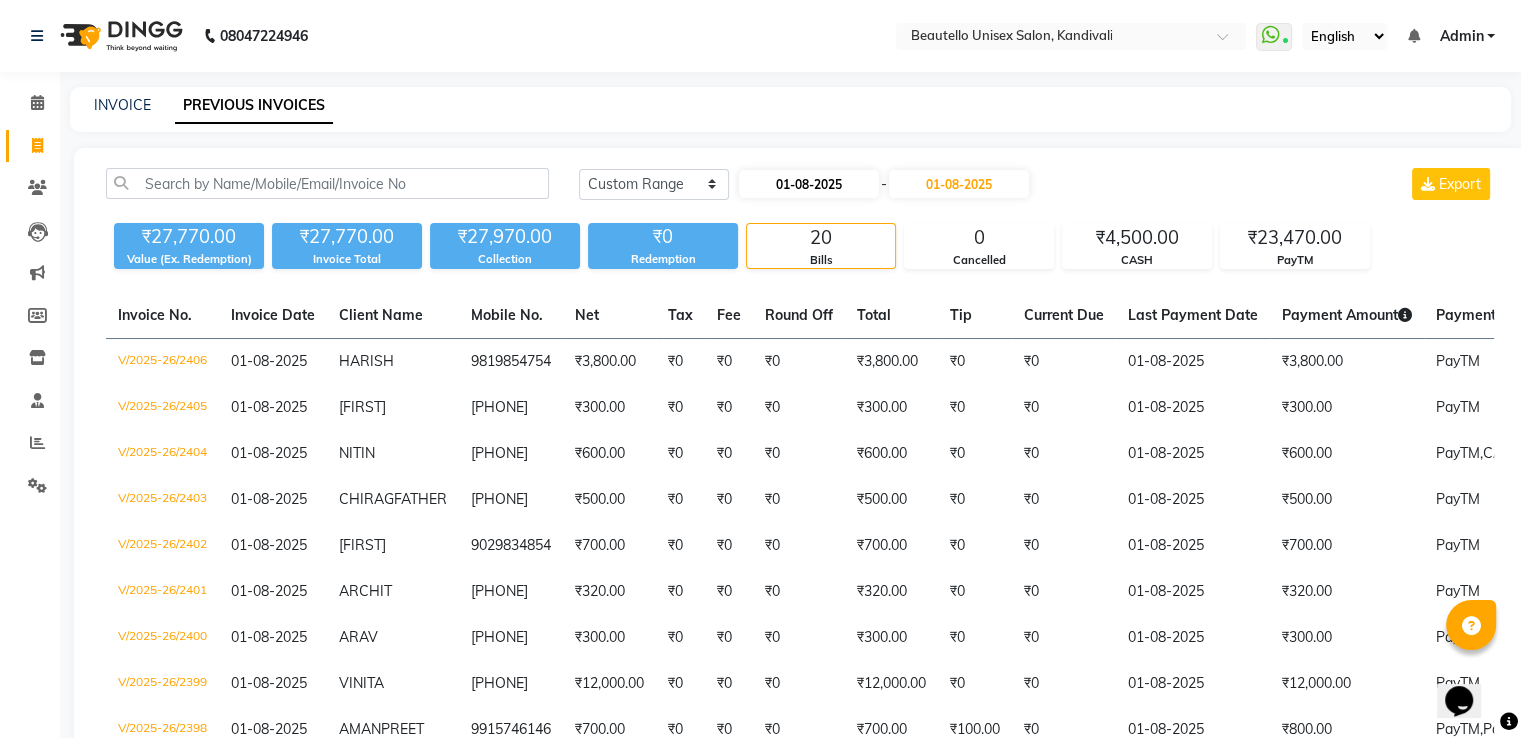 select on "8" 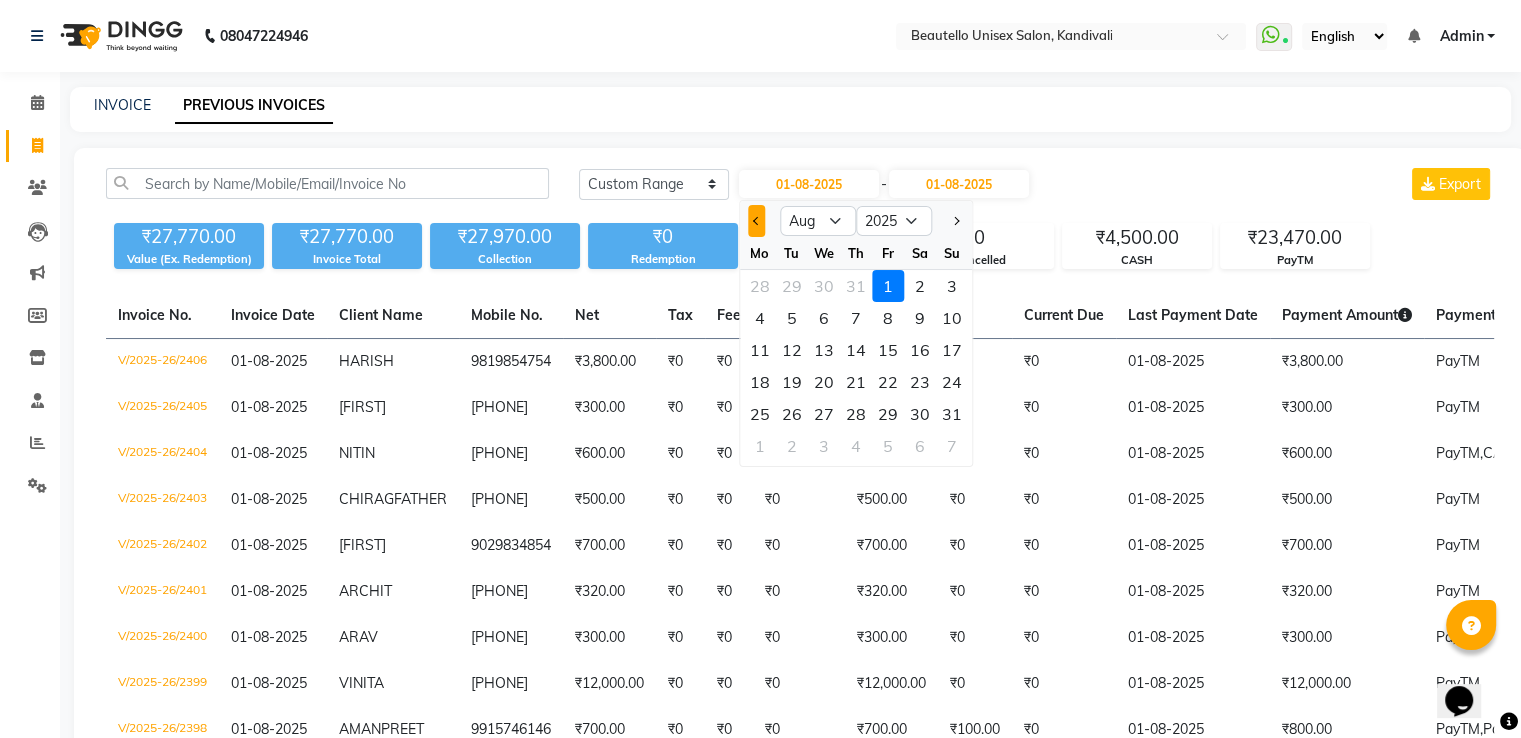 click 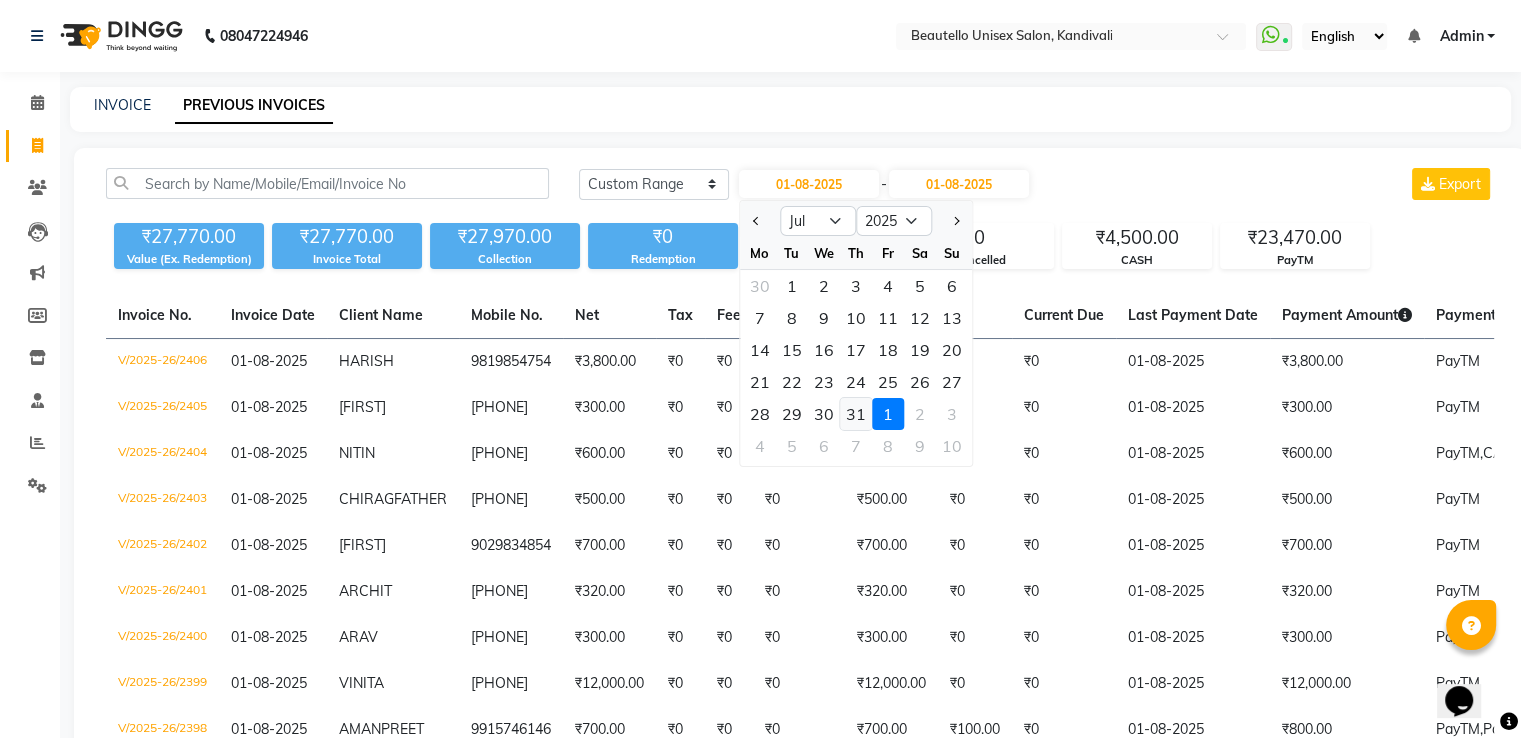 click on "31" 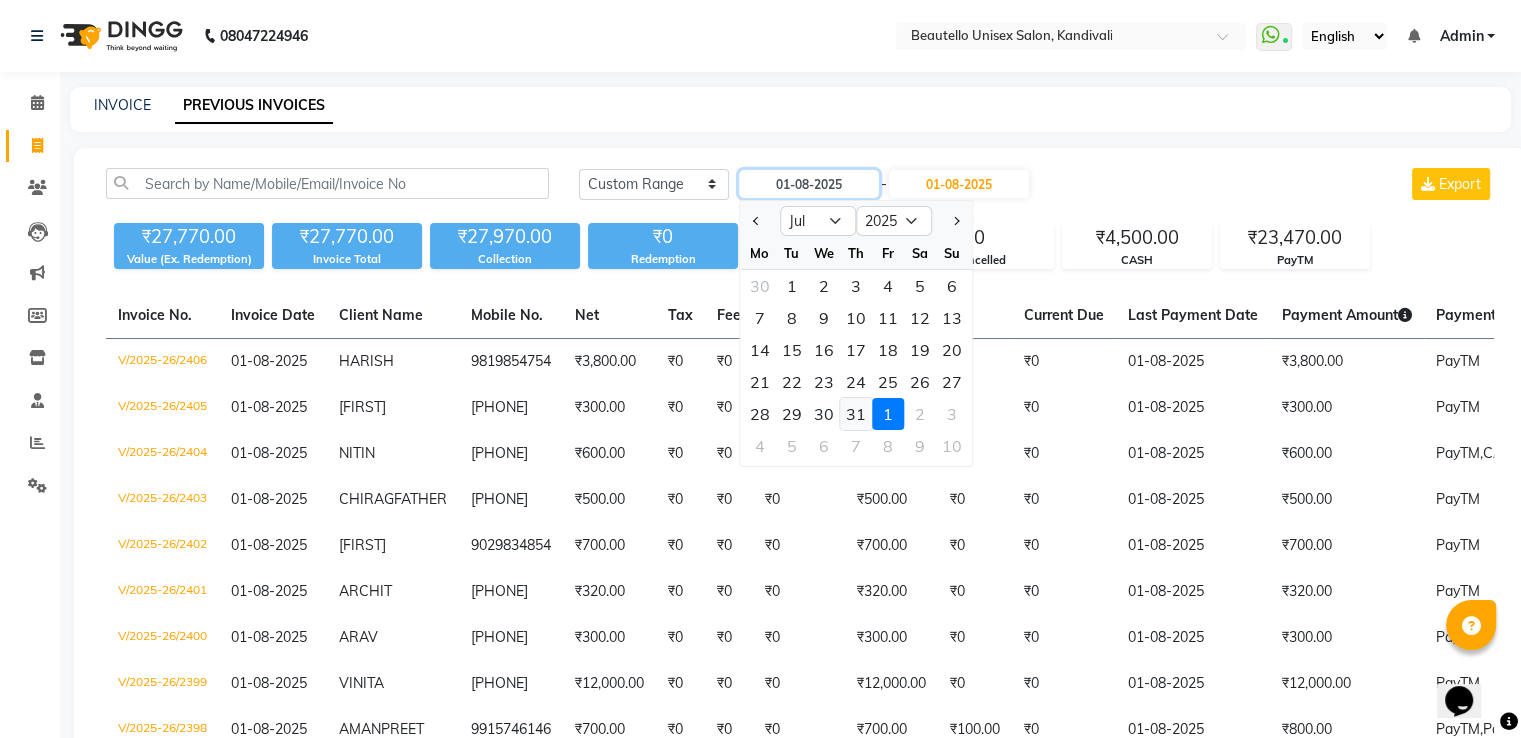 type on "31-07-2025" 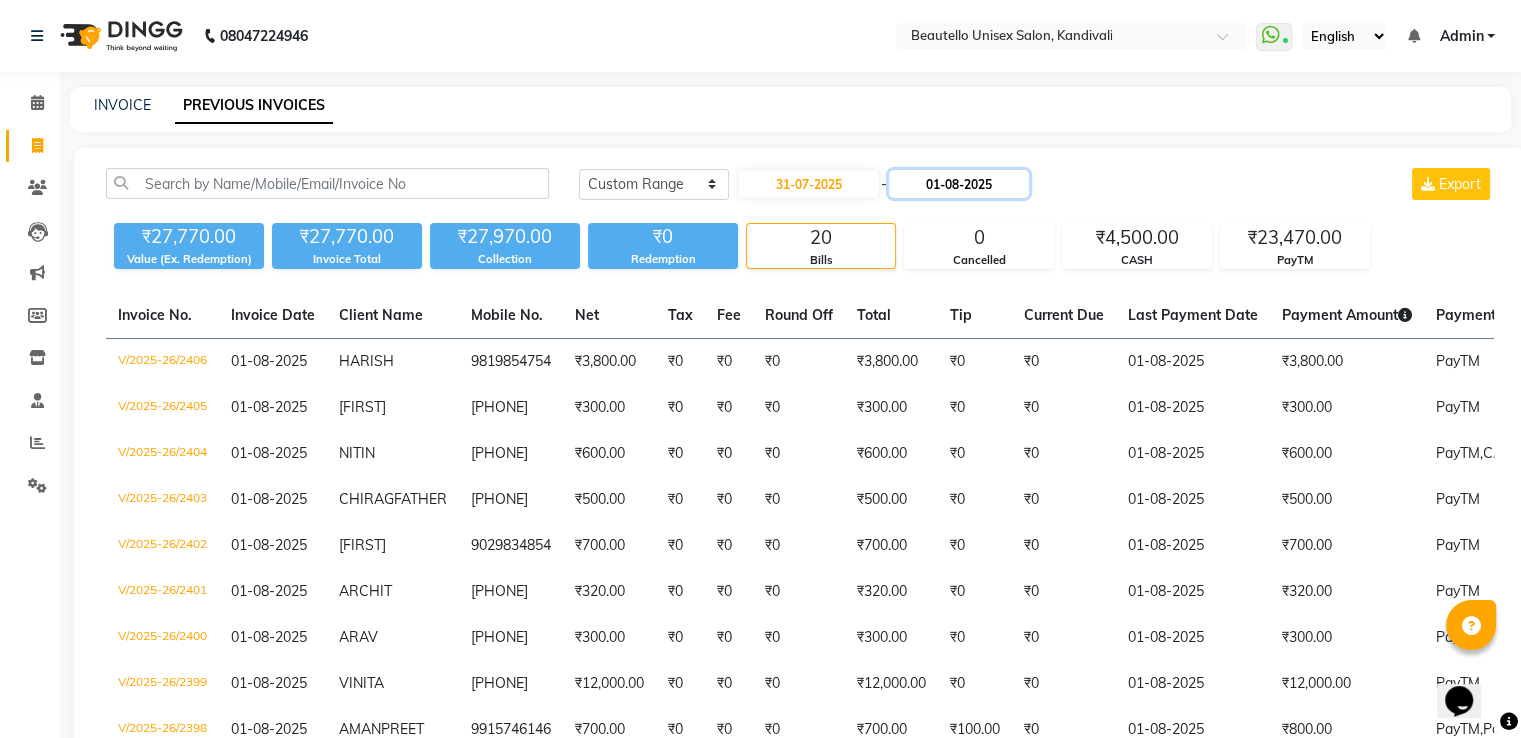 click on "01-08-2025" 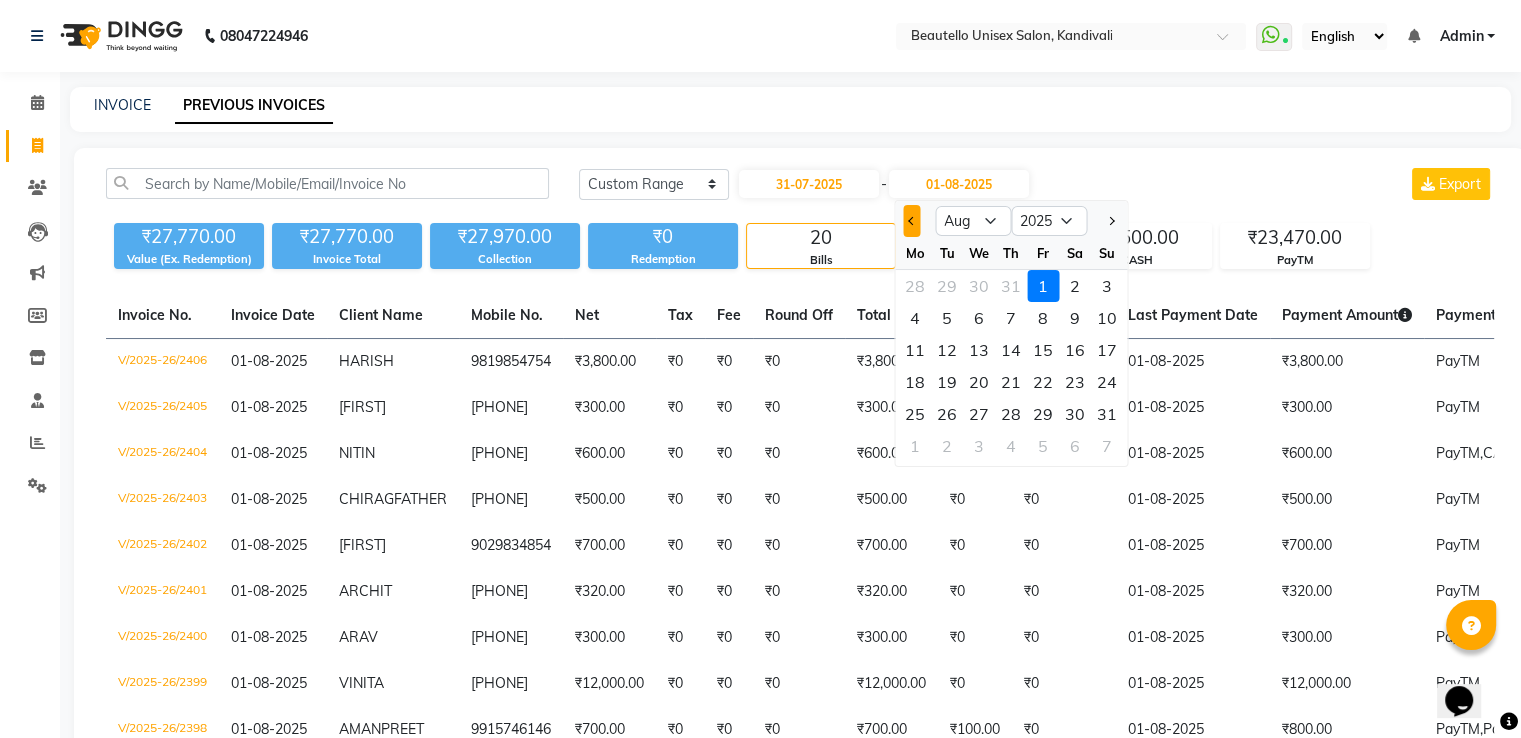 click 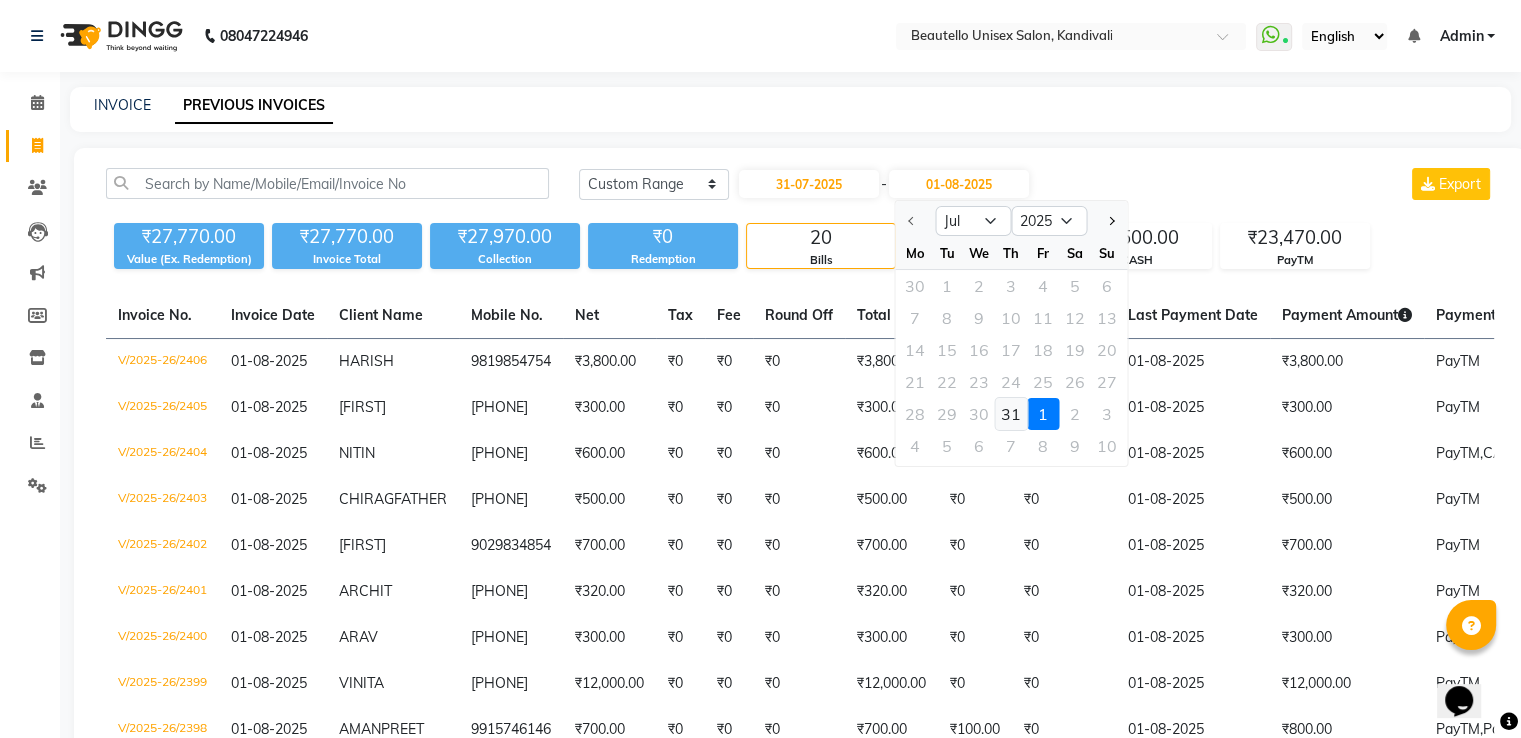 click on "31" 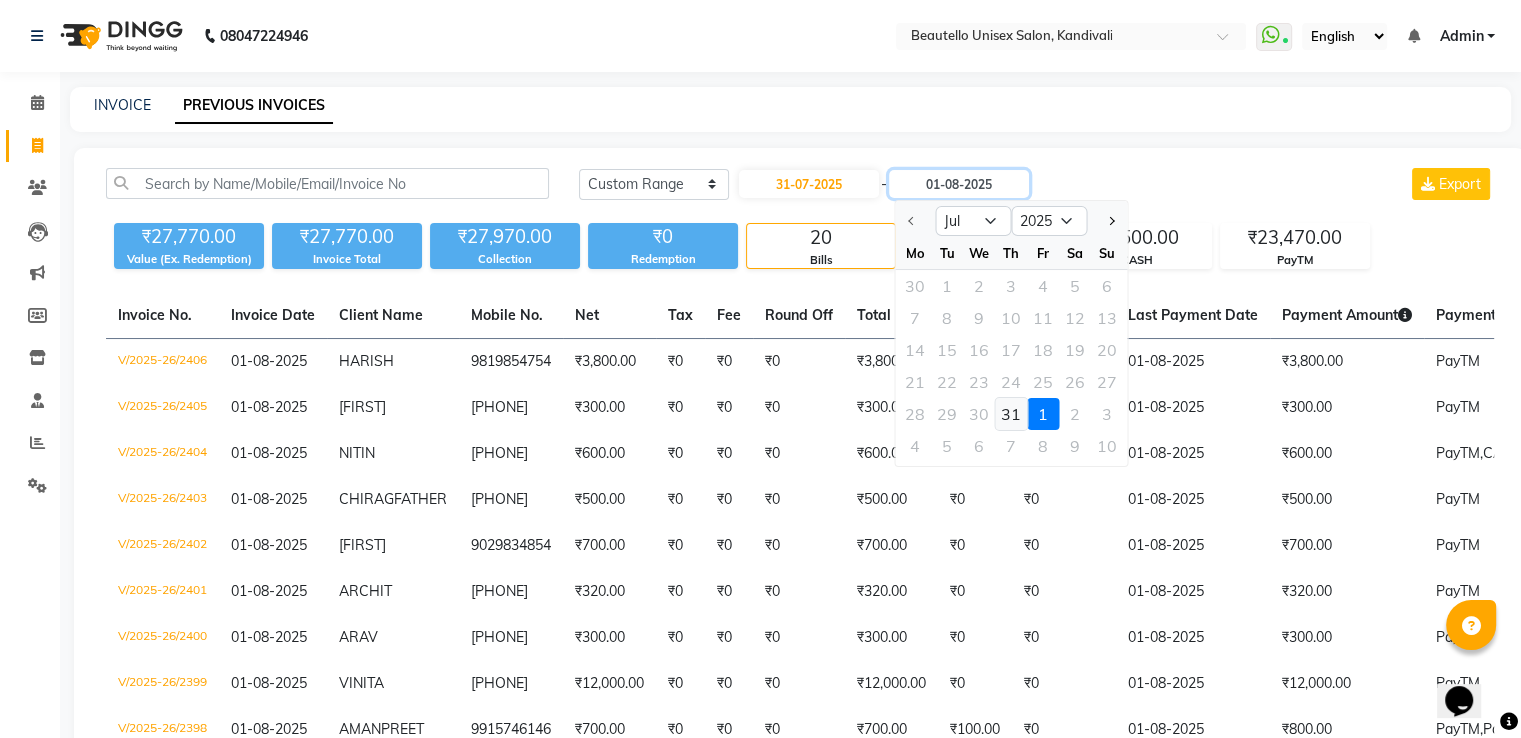 type on "31-07-2025" 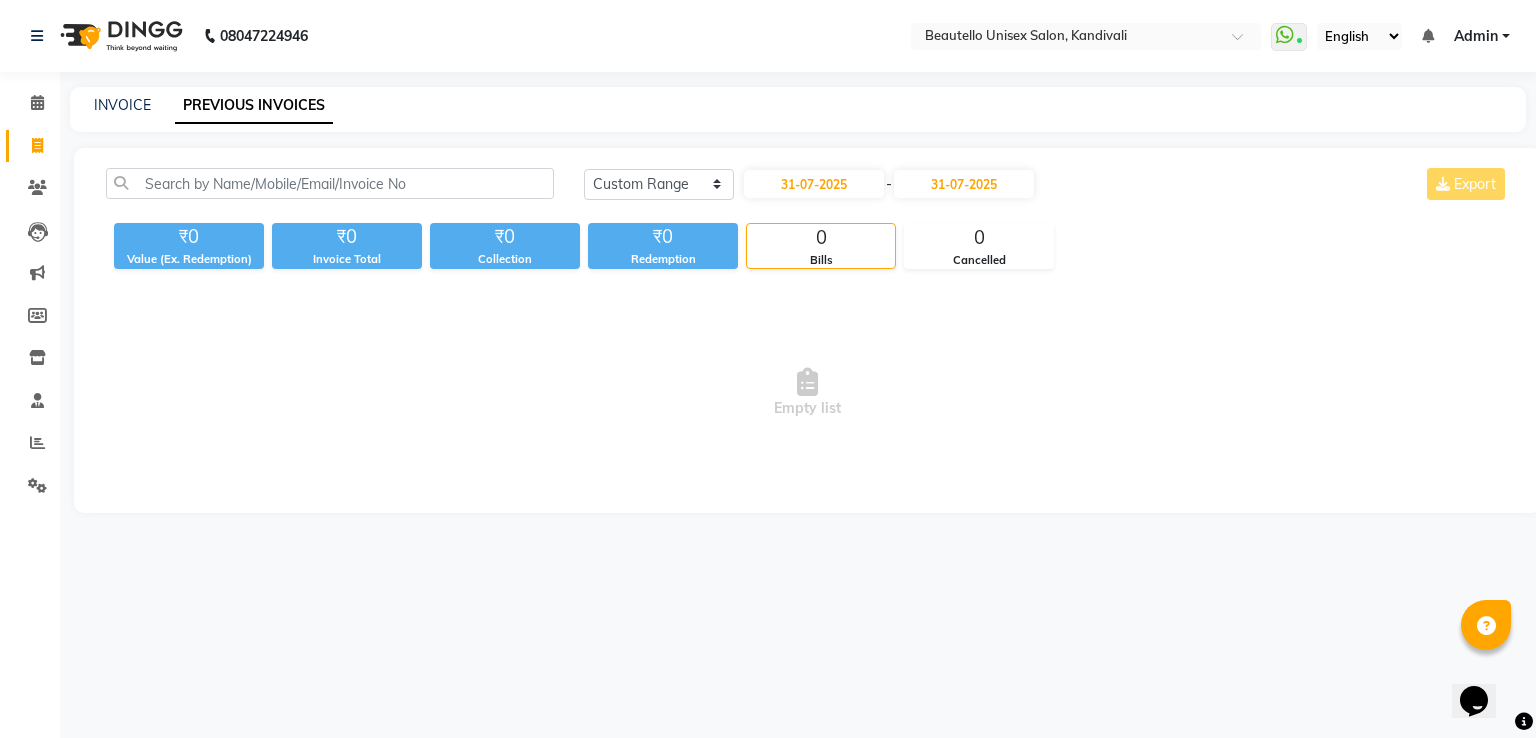 click on "Today Yesterday Custom Range 31-07-2025 - 31-07-2025 Export" 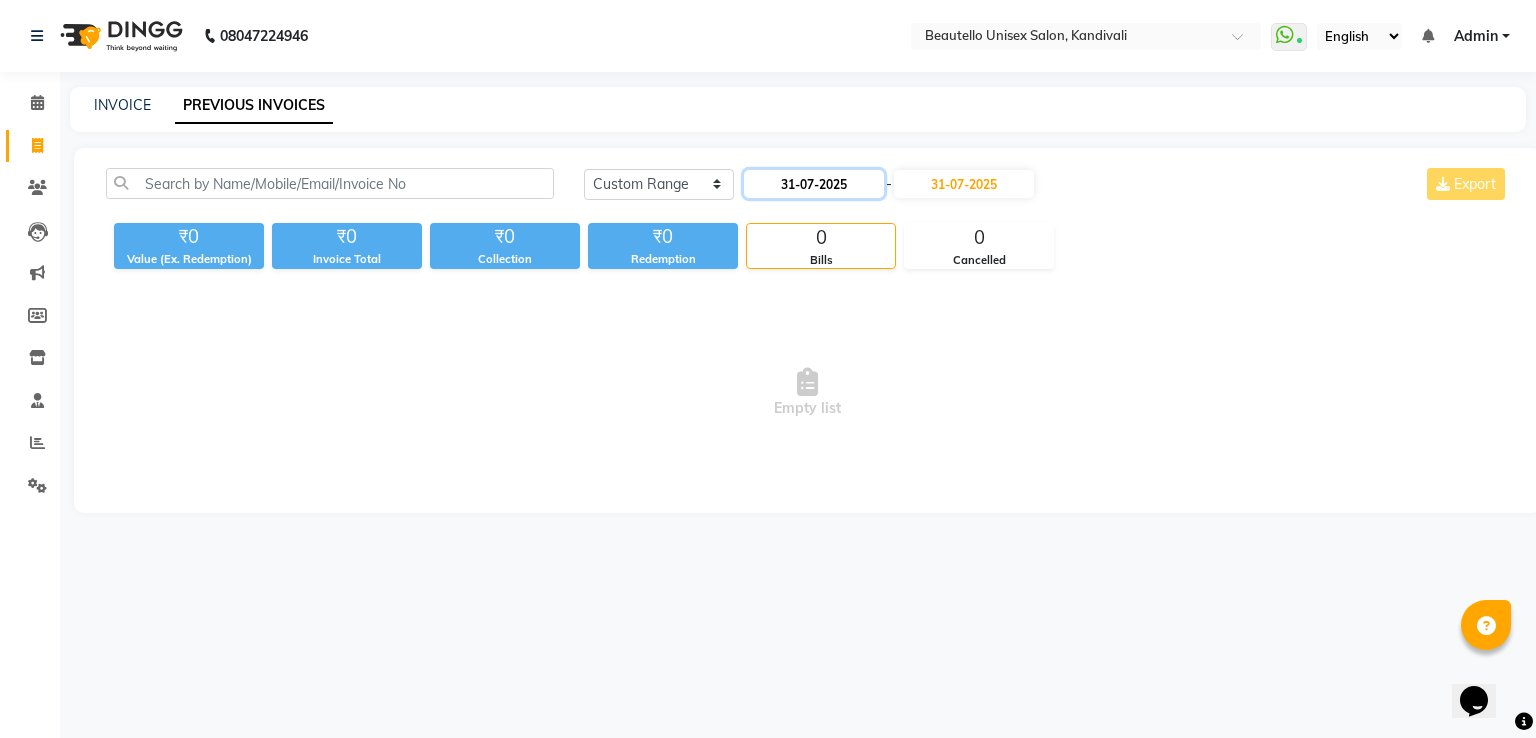 click on "31-07-2025" 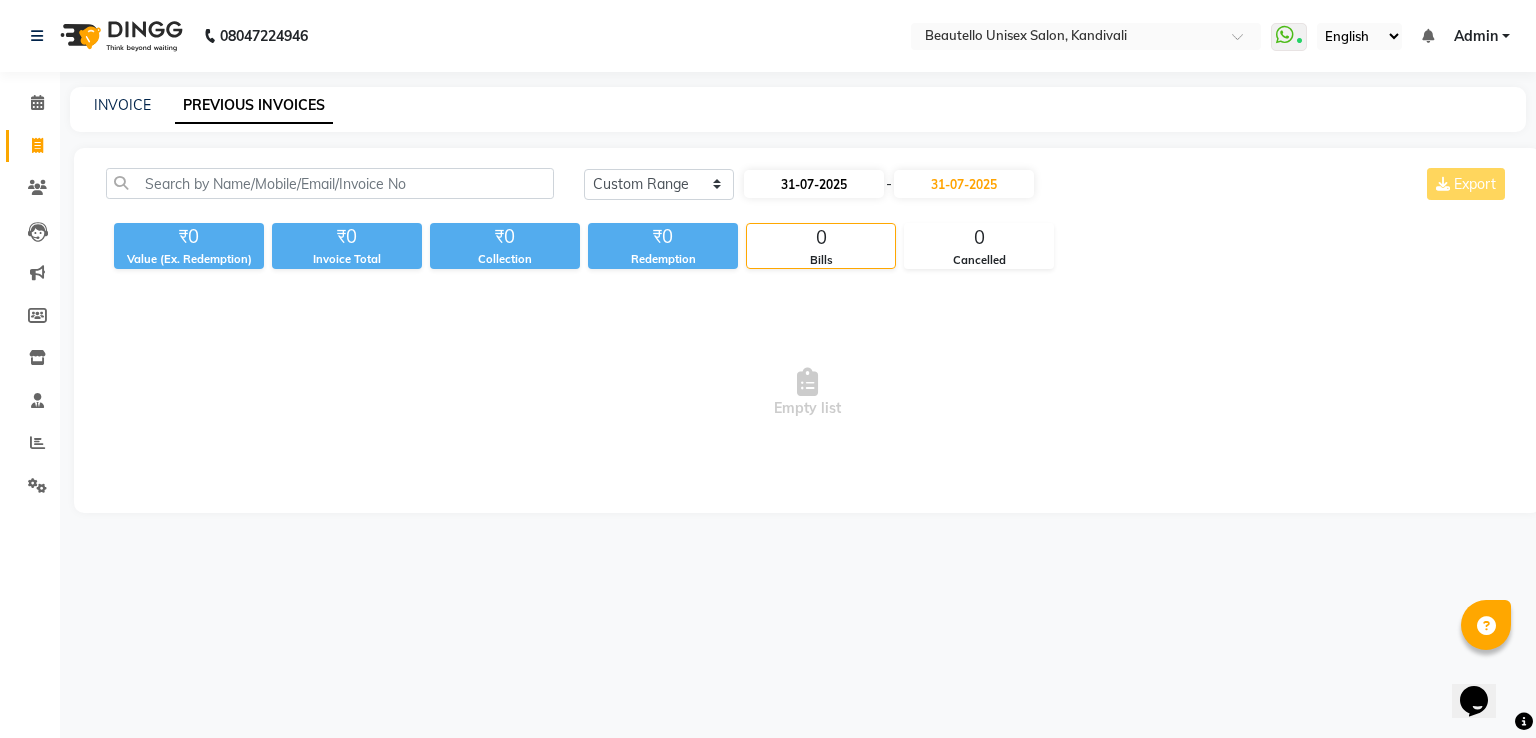 select on "7" 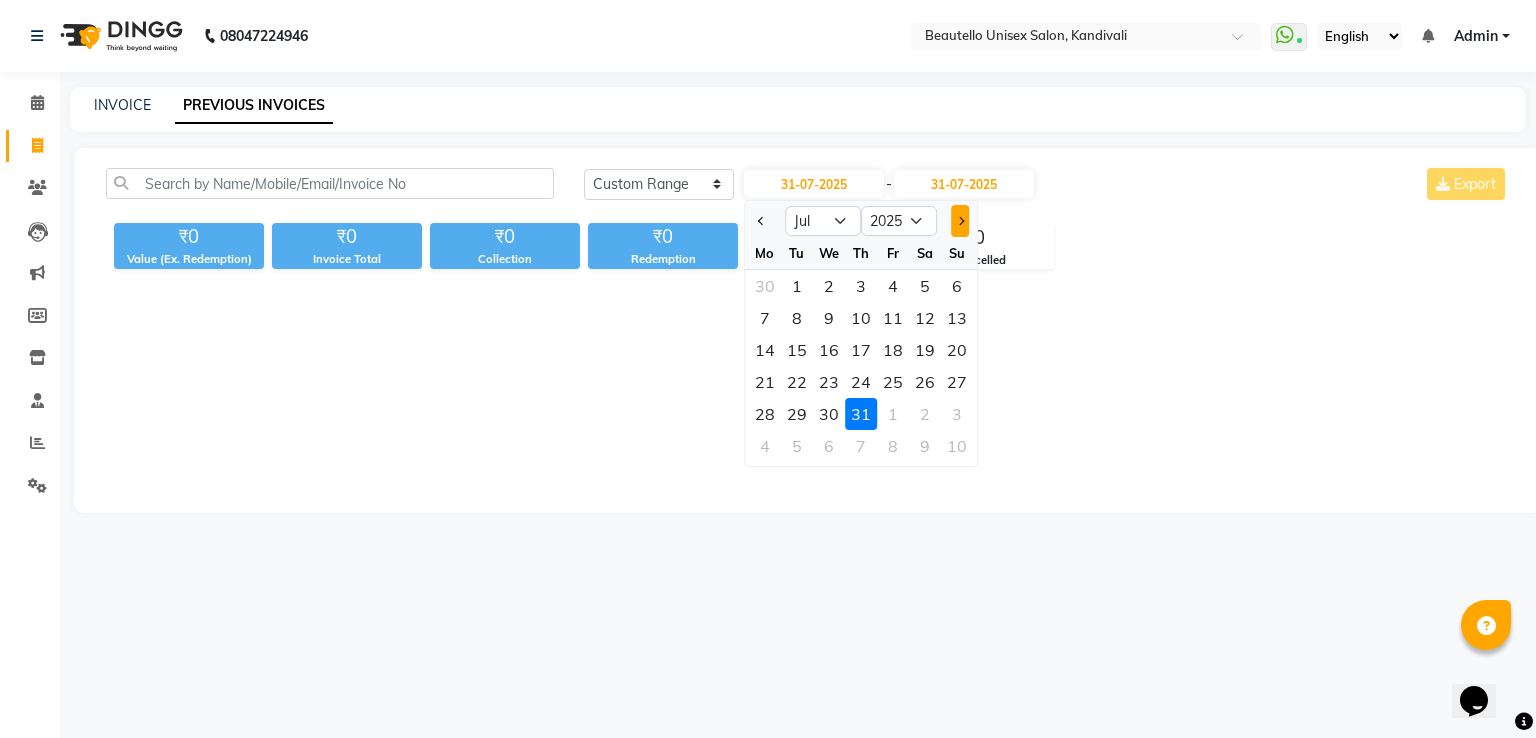 click 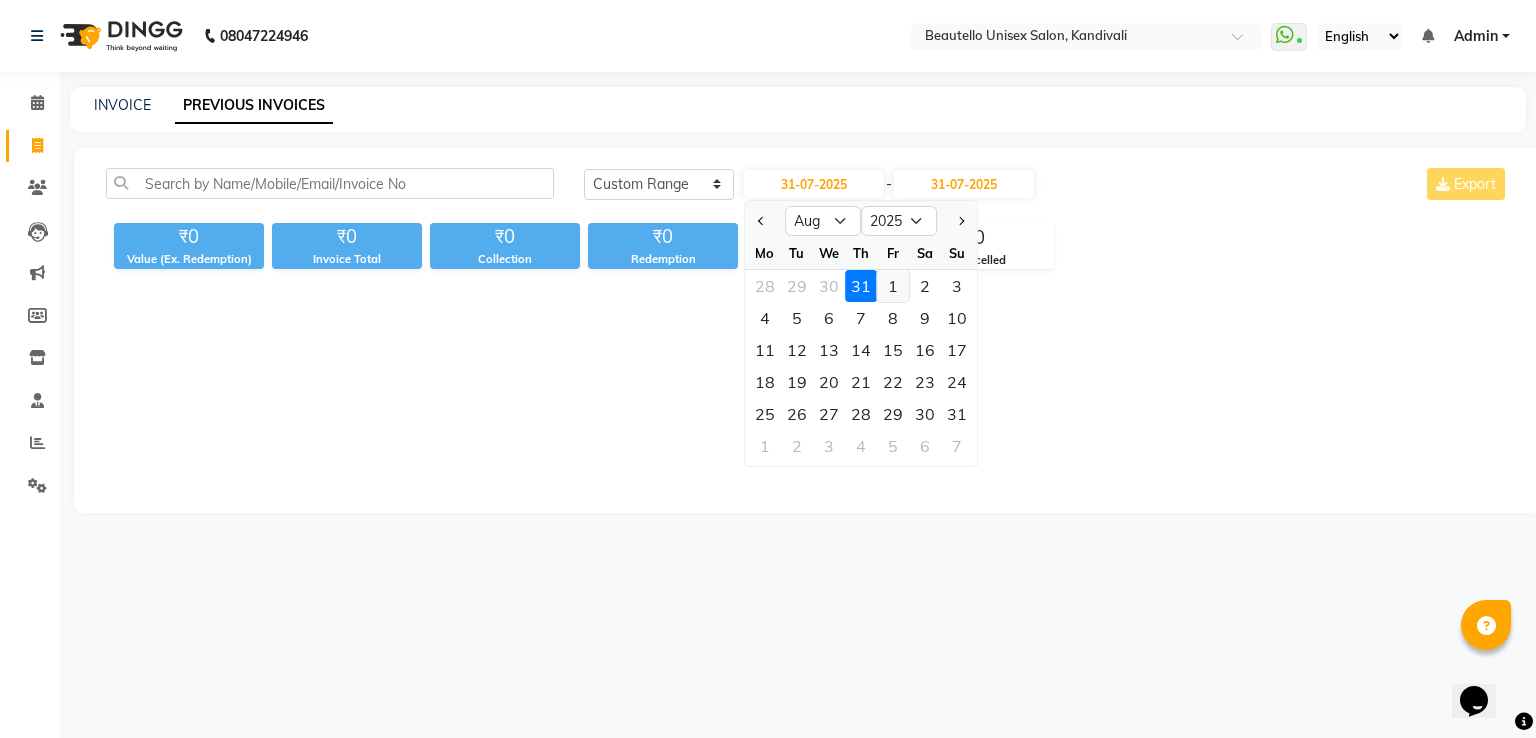 click on "1" 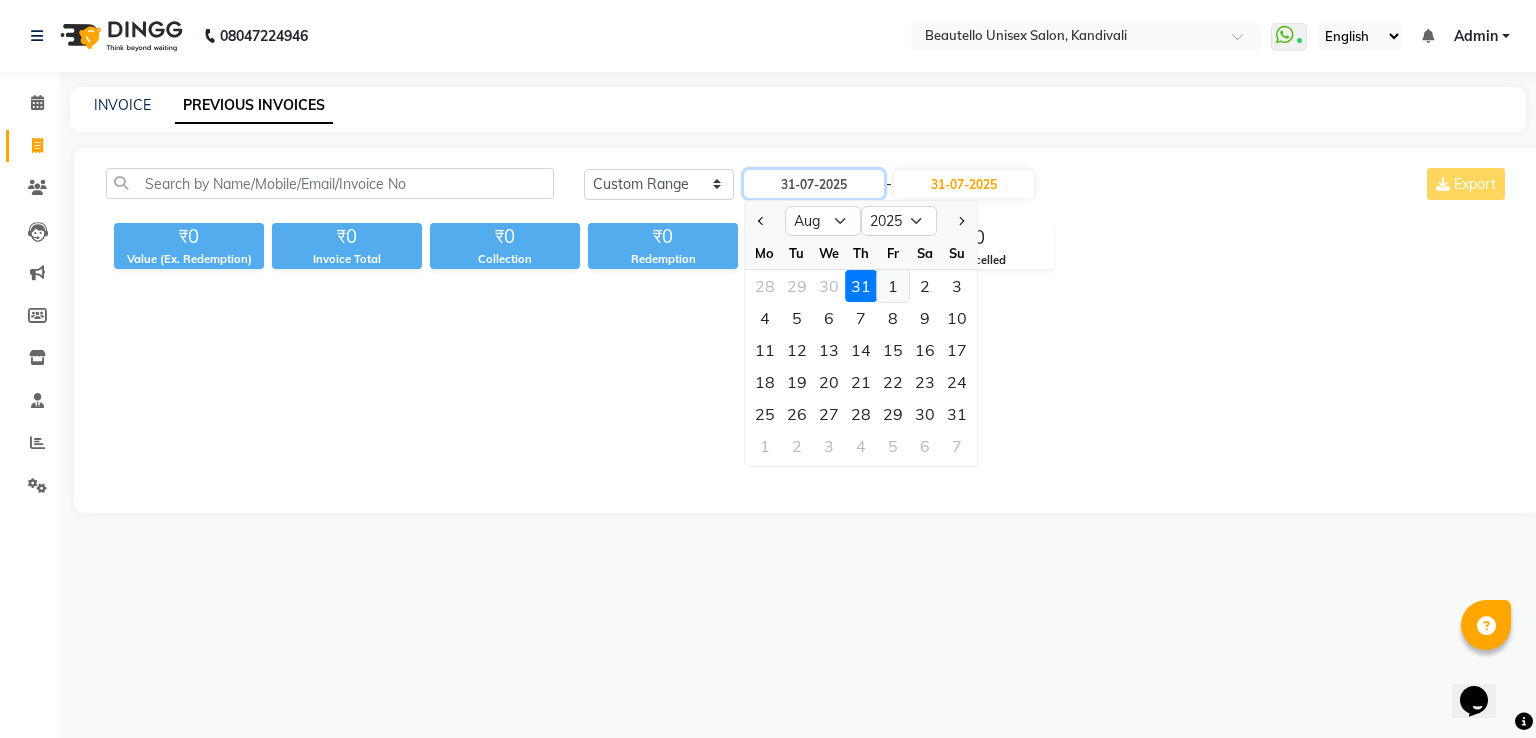 type on "01-08-2025" 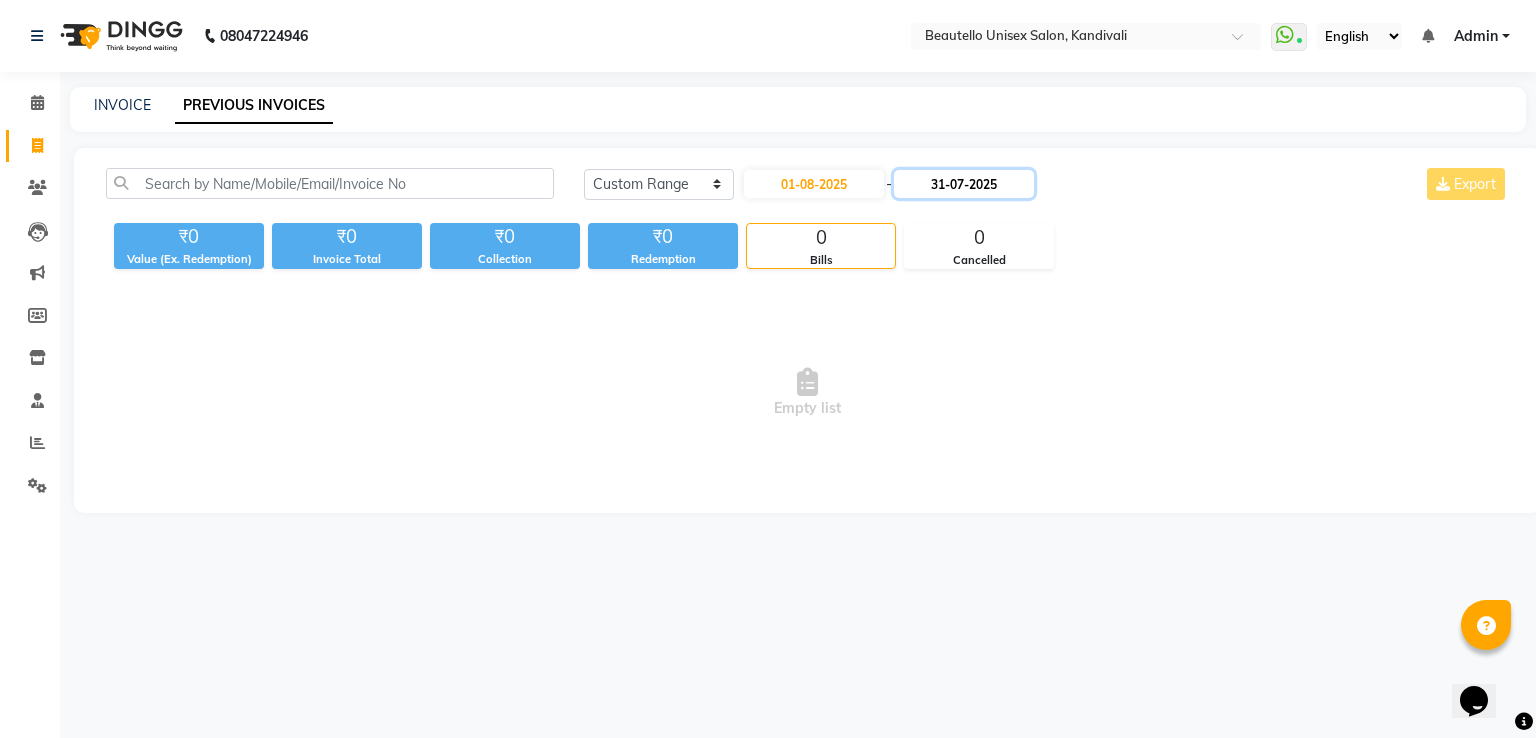 click on "31-07-2025" 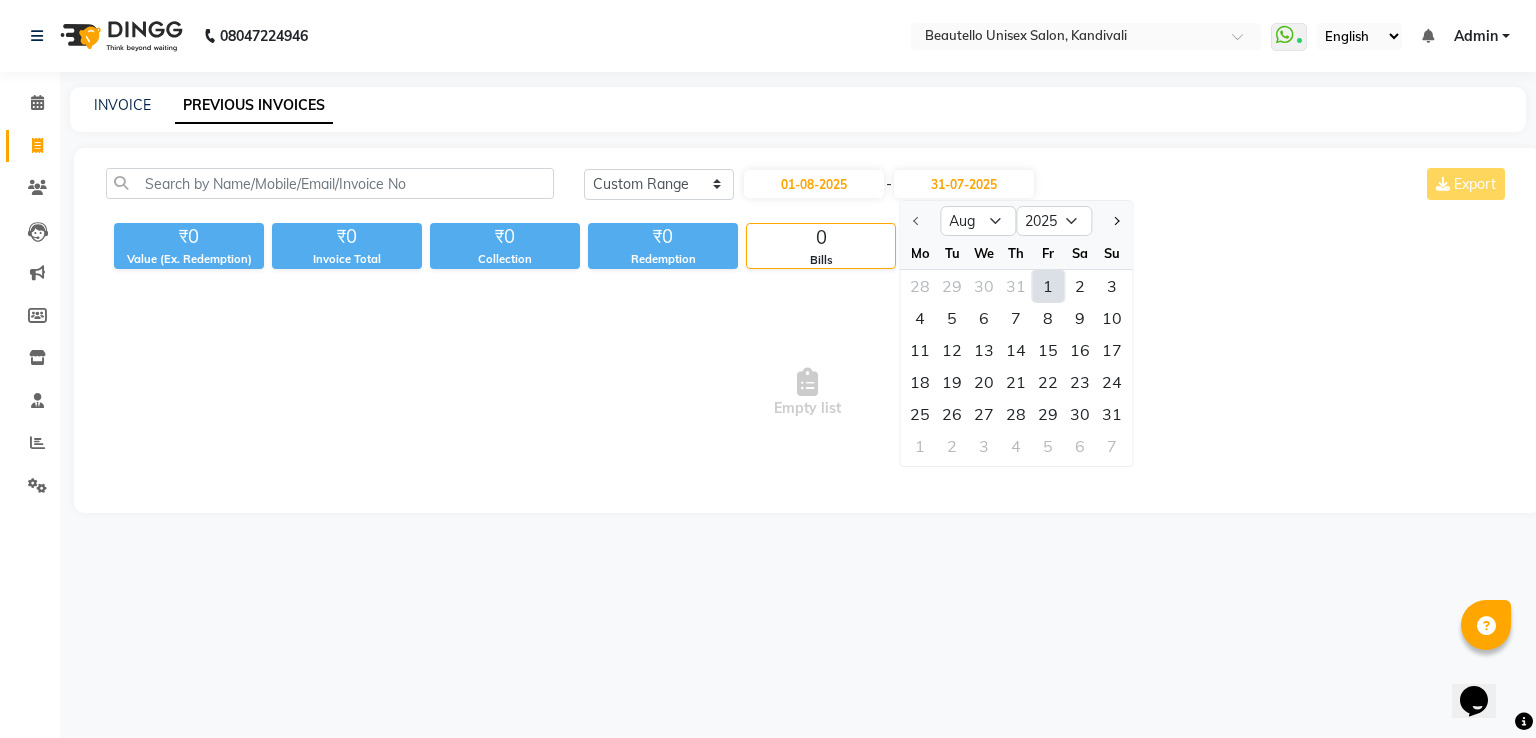 click on "1" 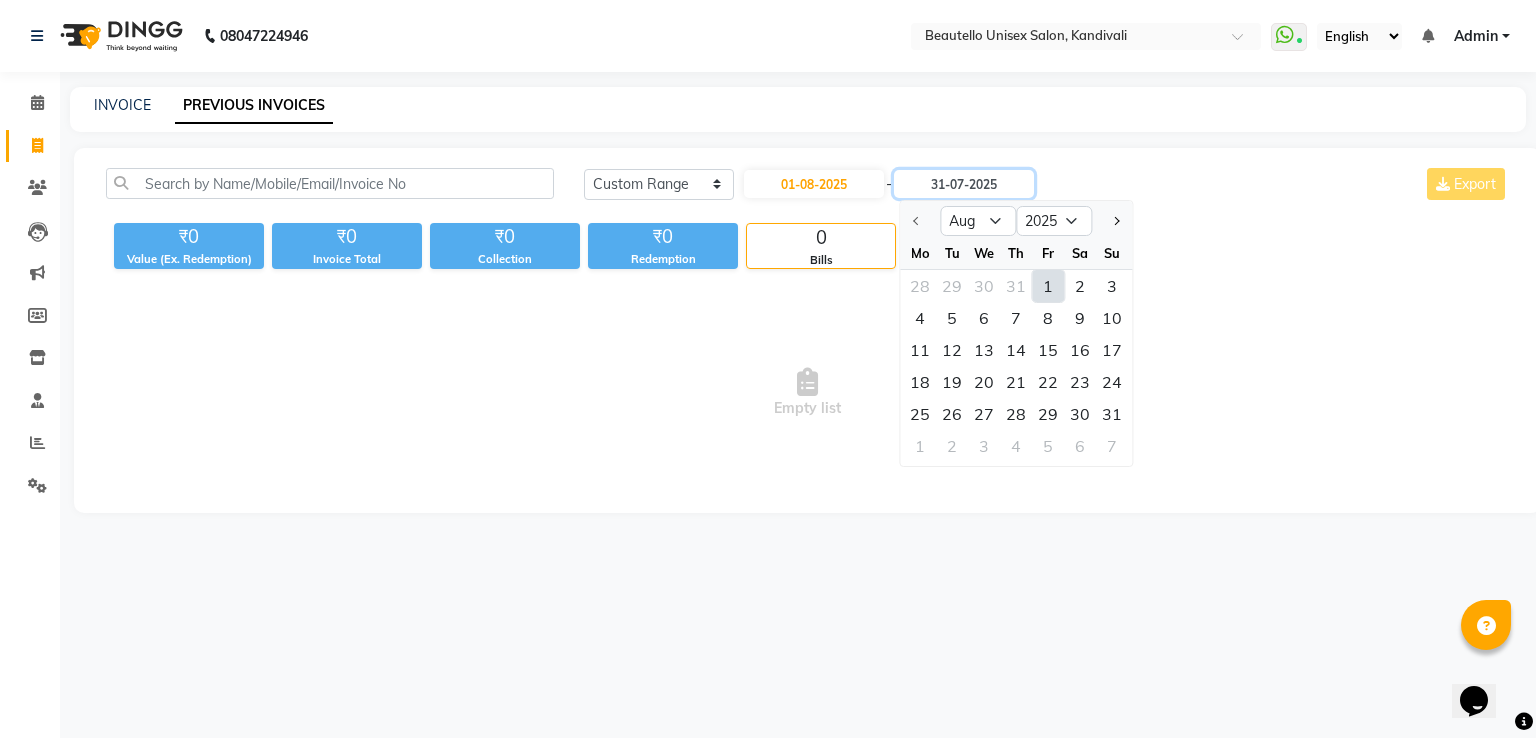 type on "01-08-2025" 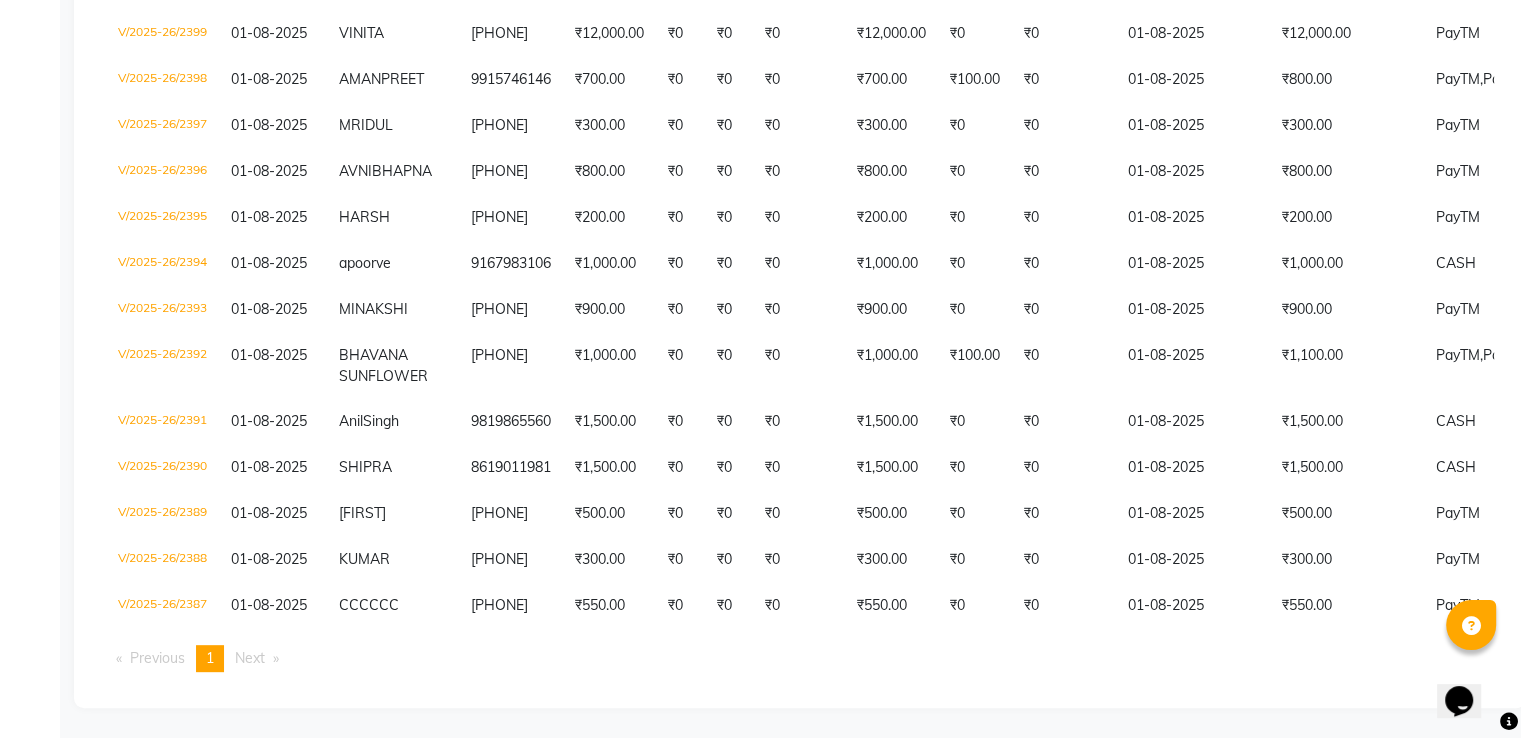 scroll, scrollTop: 708, scrollLeft: 0, axis: vertical 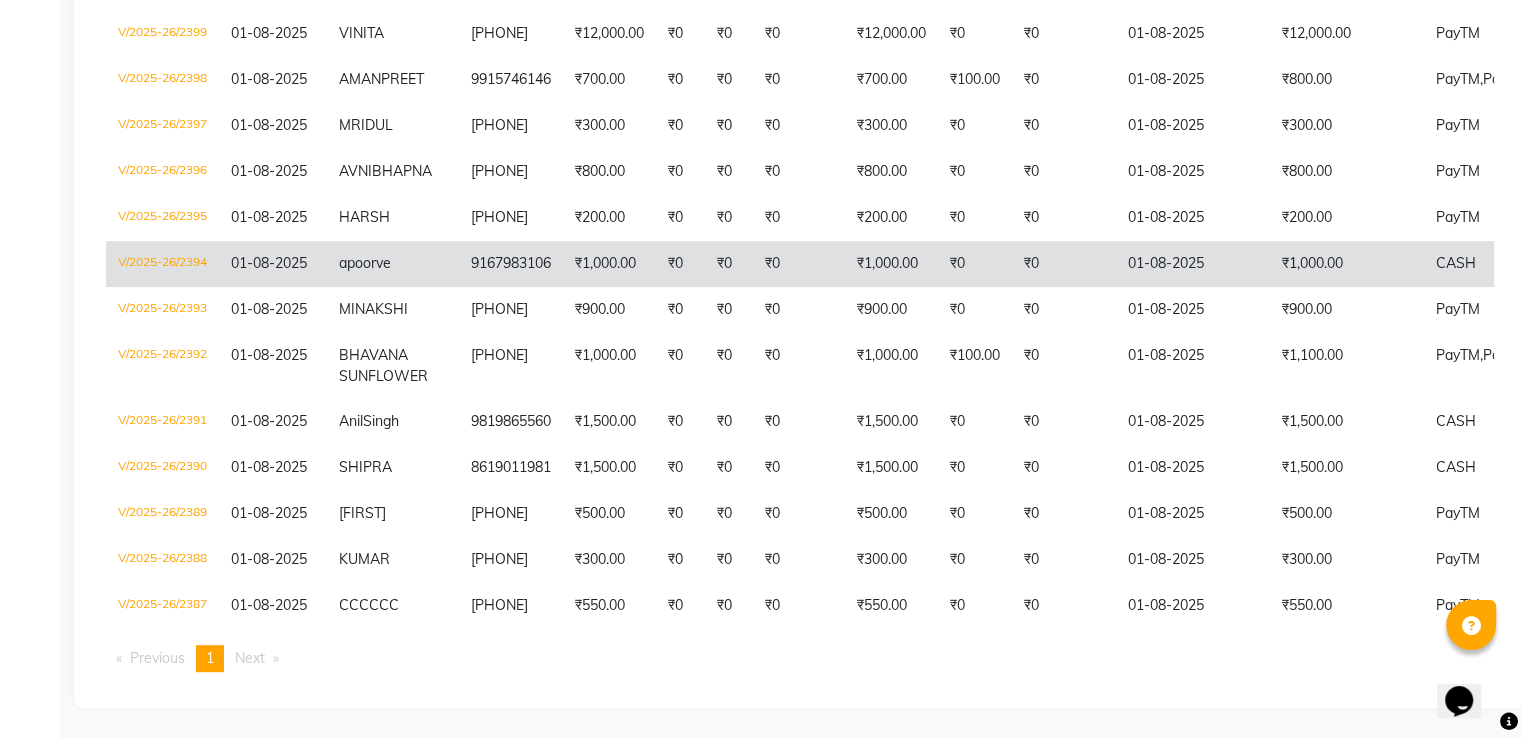 click on "₹0" 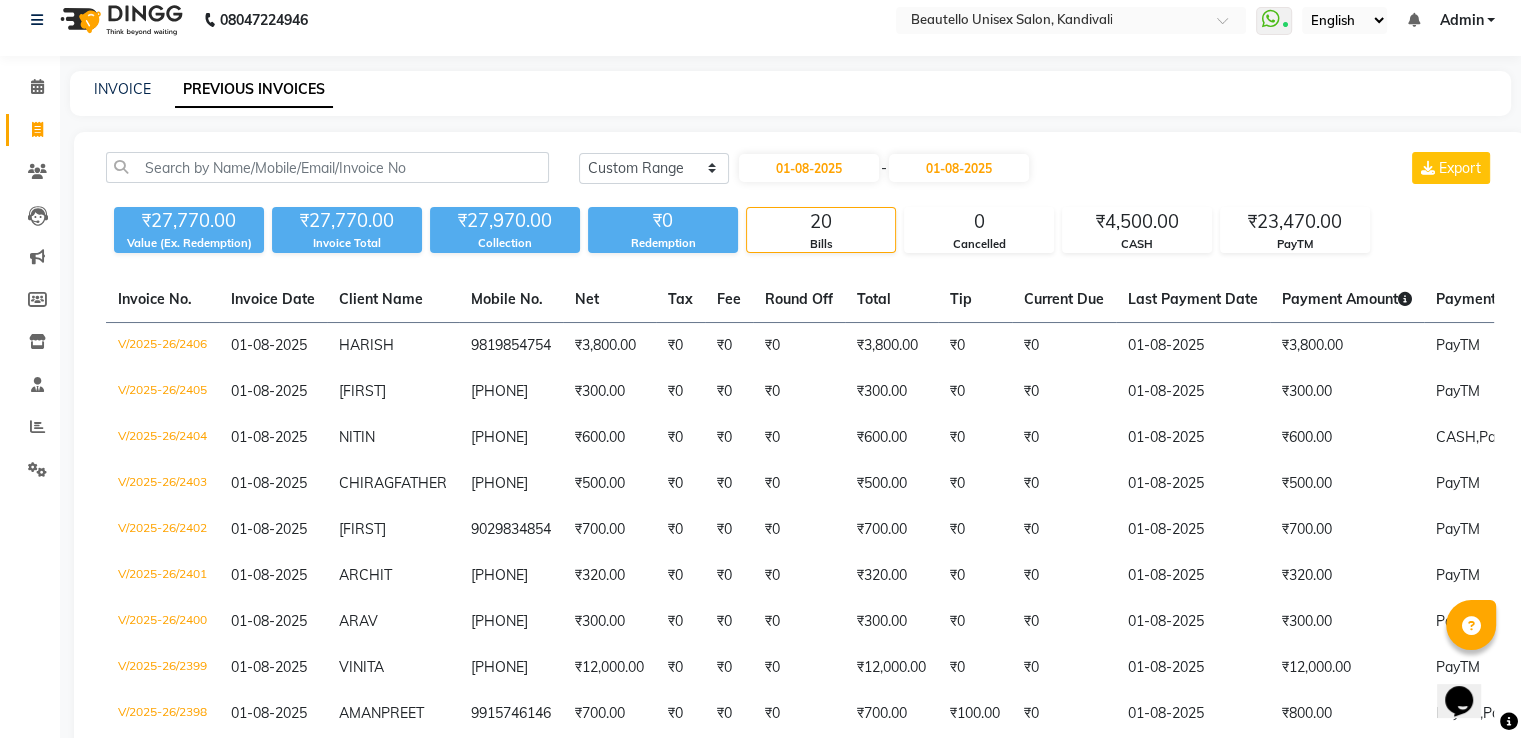 scroll, scrollTop: 0, scrollLeft: 0, axis: both 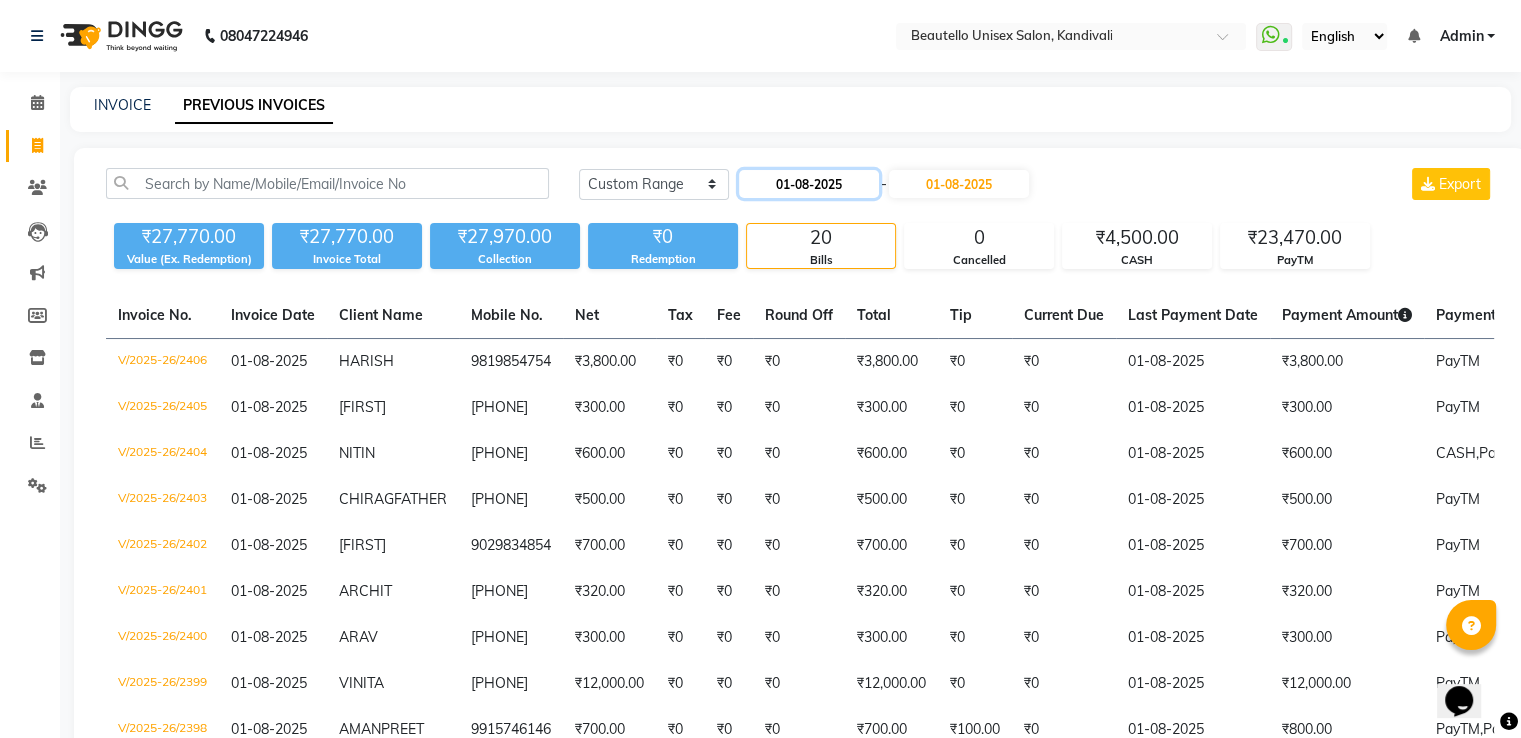 click on "01-08-2025" 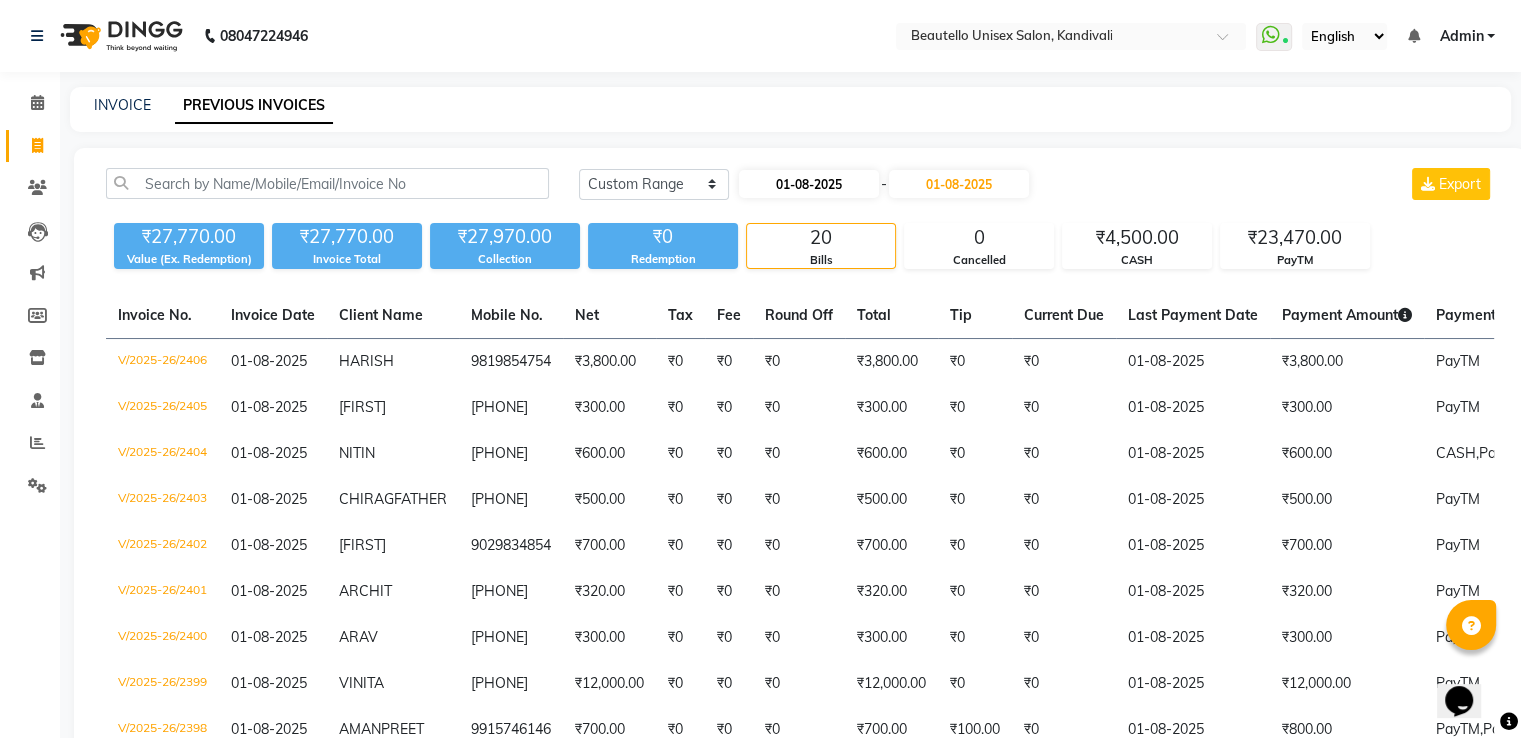 select on "8" 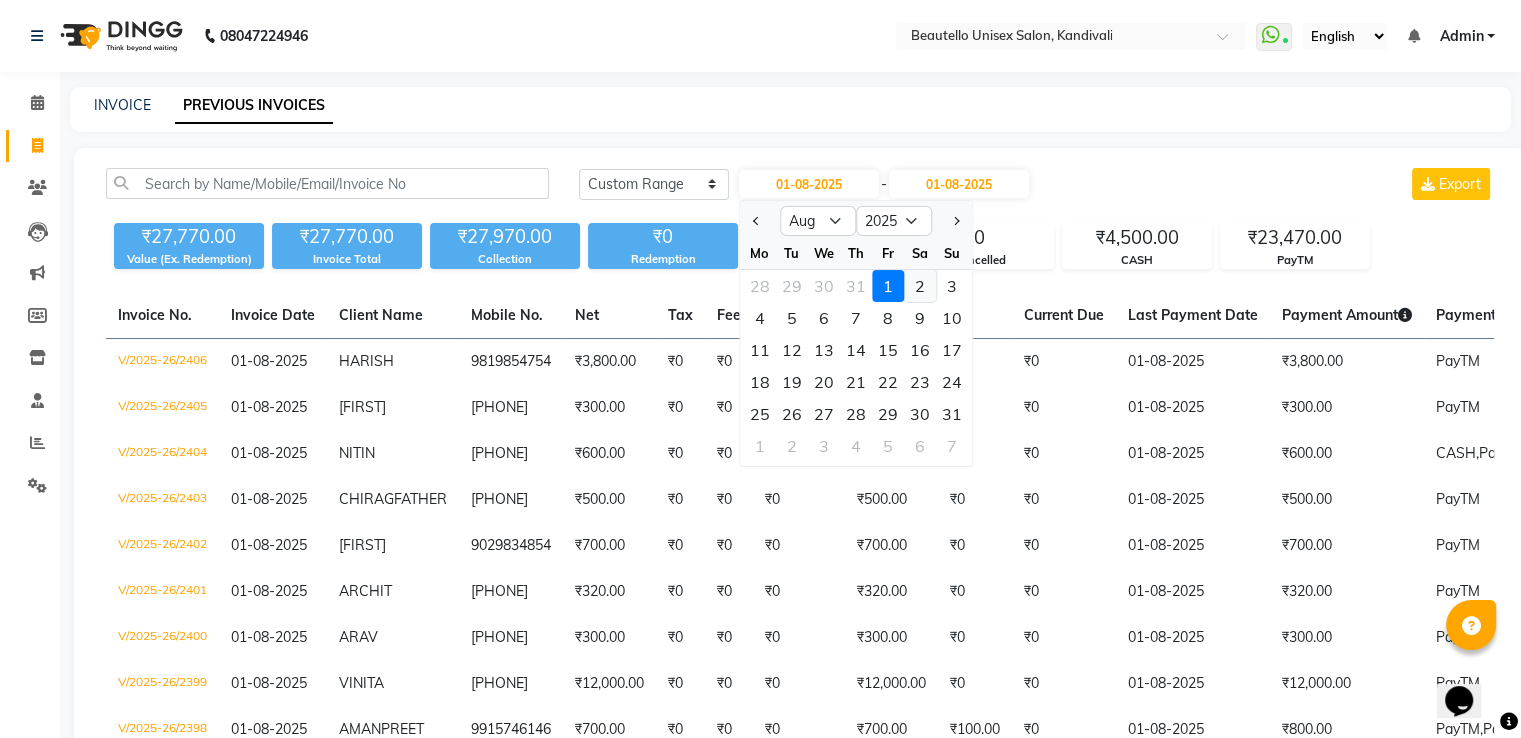 click on "2" 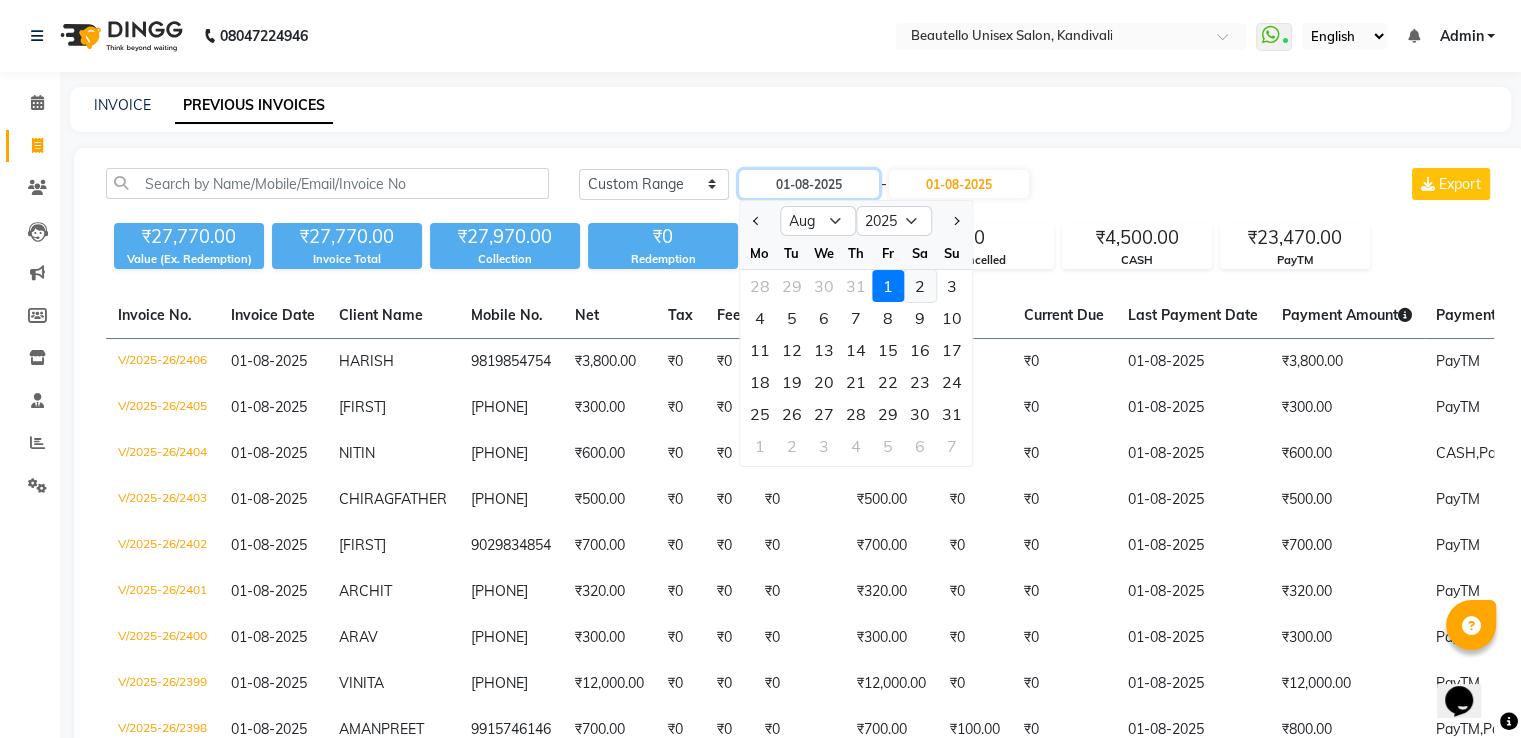 type on "02-08-2025" 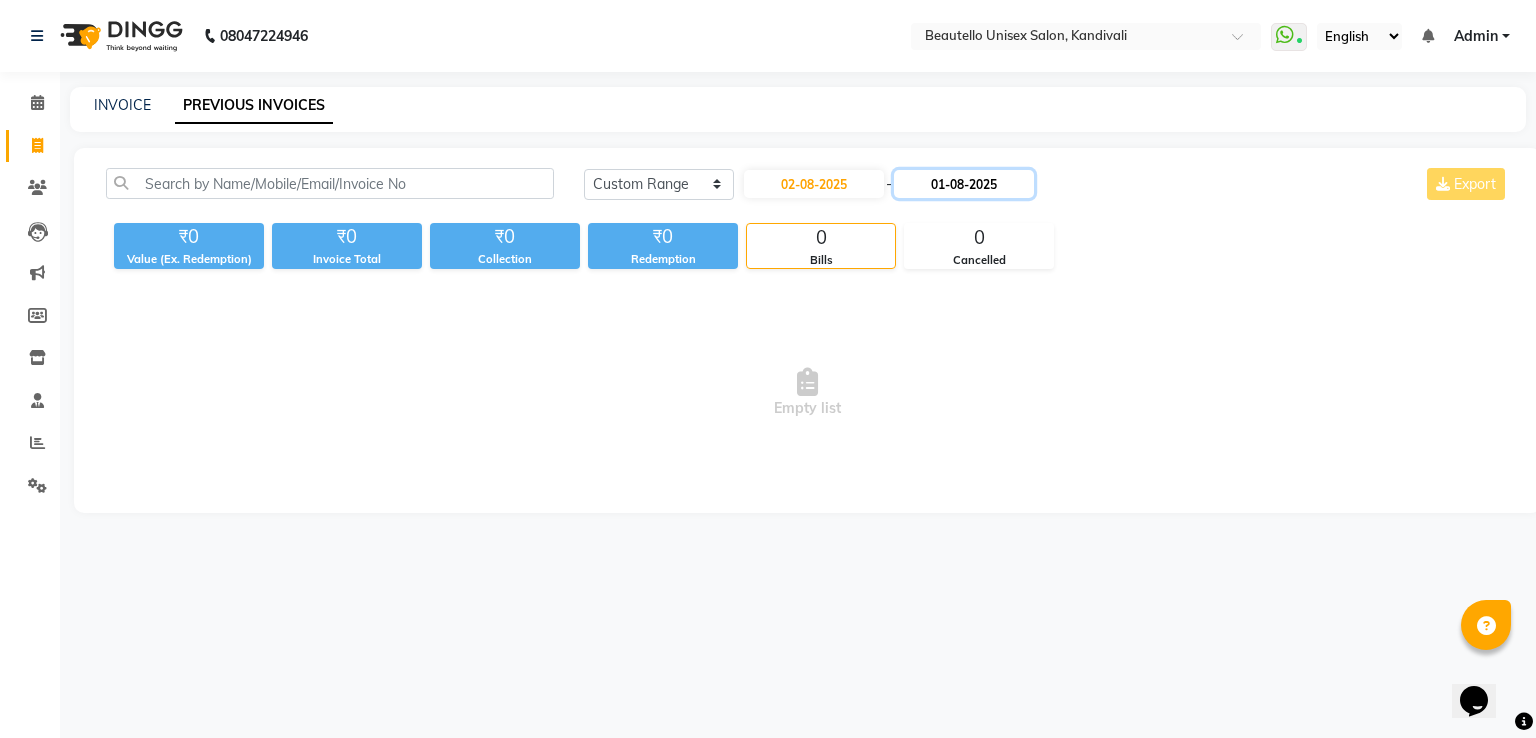 click on "01-08-2025" 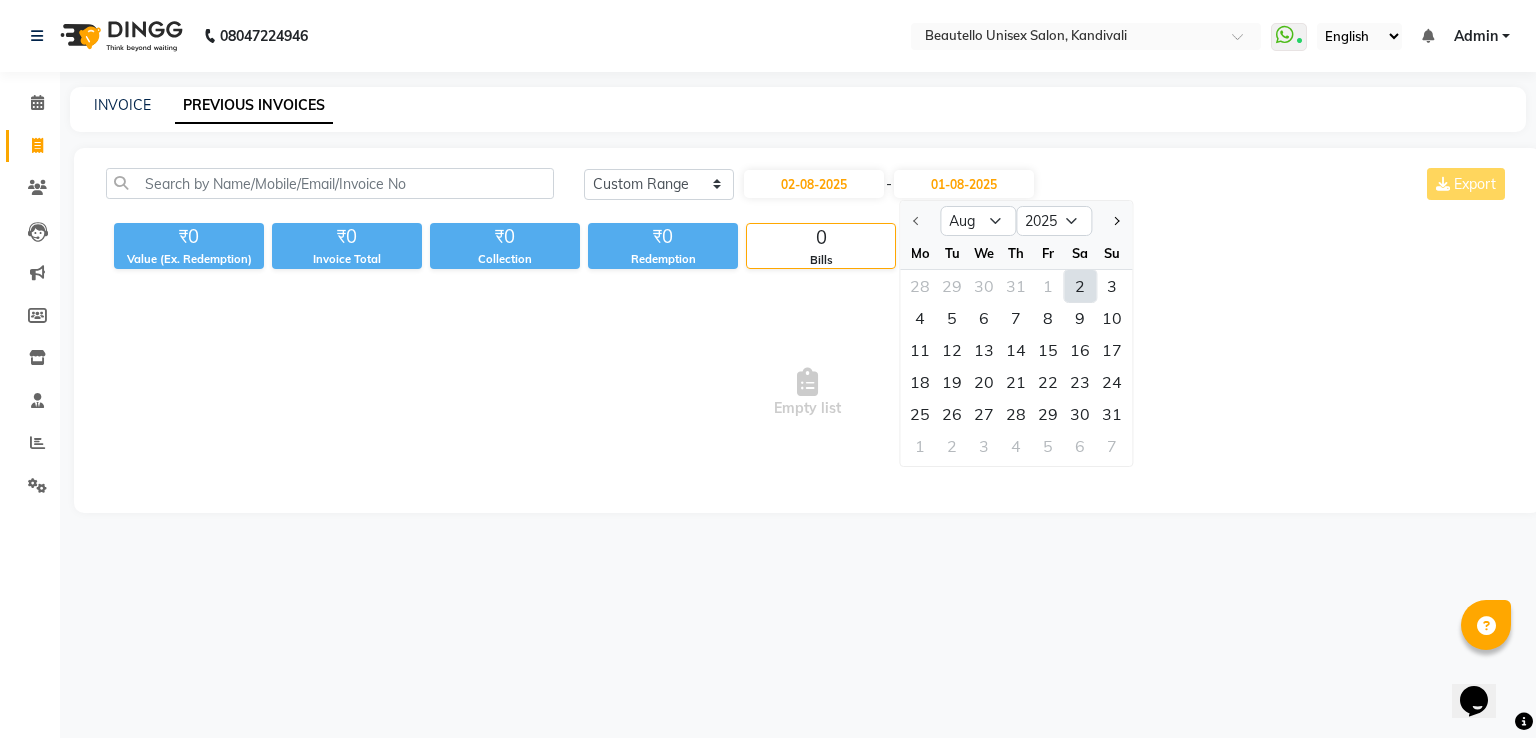click on "2" 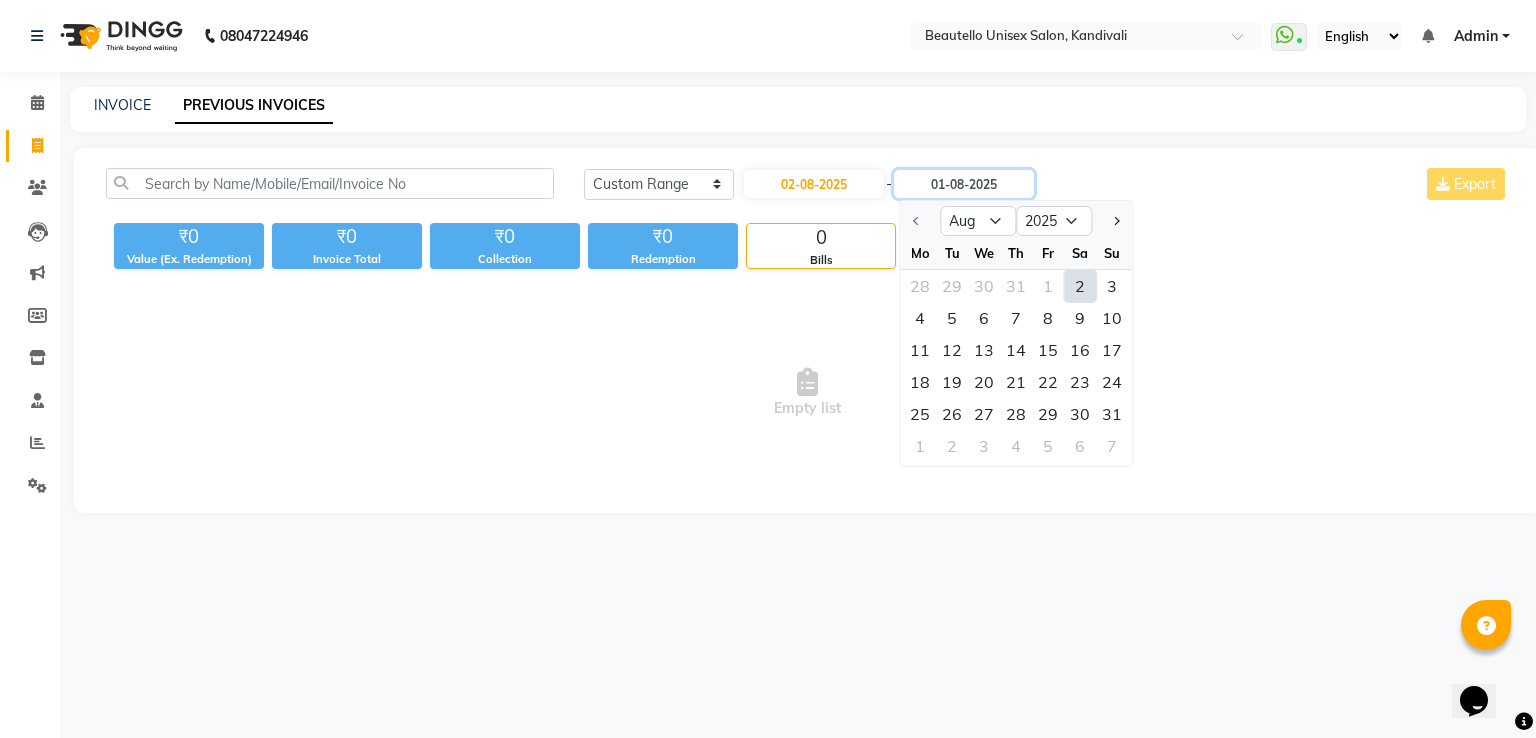 type on "02-08-2025" 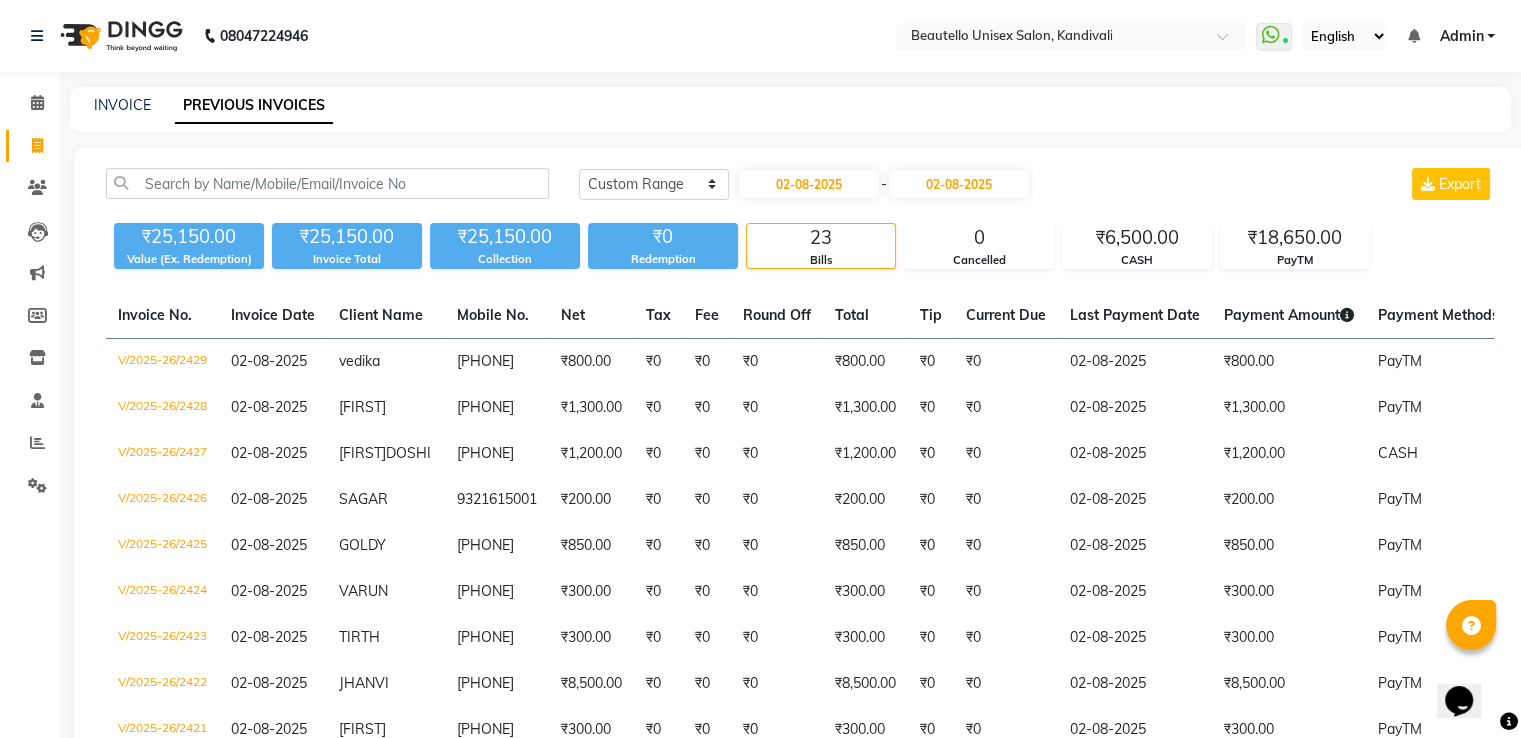 click on "Today Yesterday Custom Range 02-08-2025 - 02-08-2025 Export" 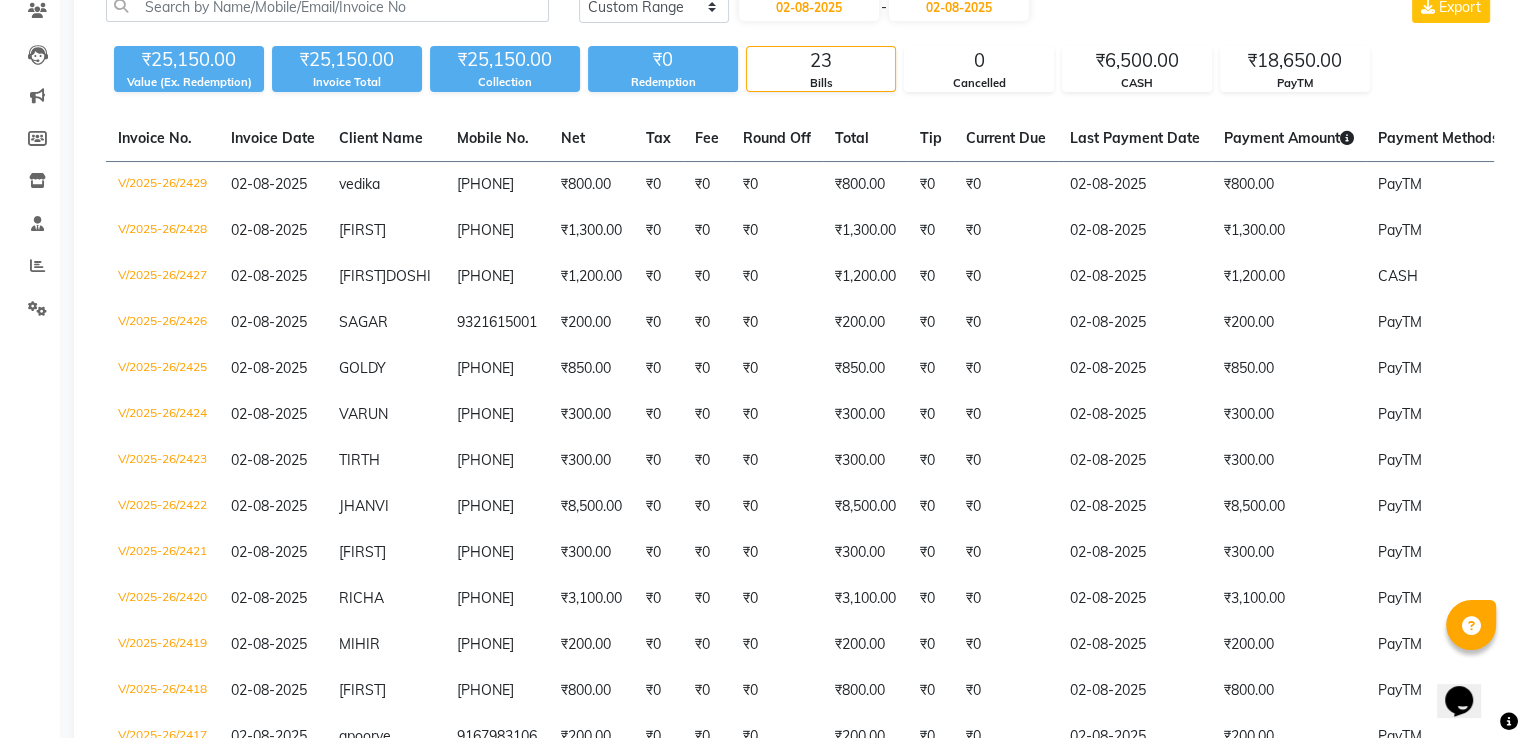 scroll, scrollTop: 183, scrollLeft: 0, axis: vertical 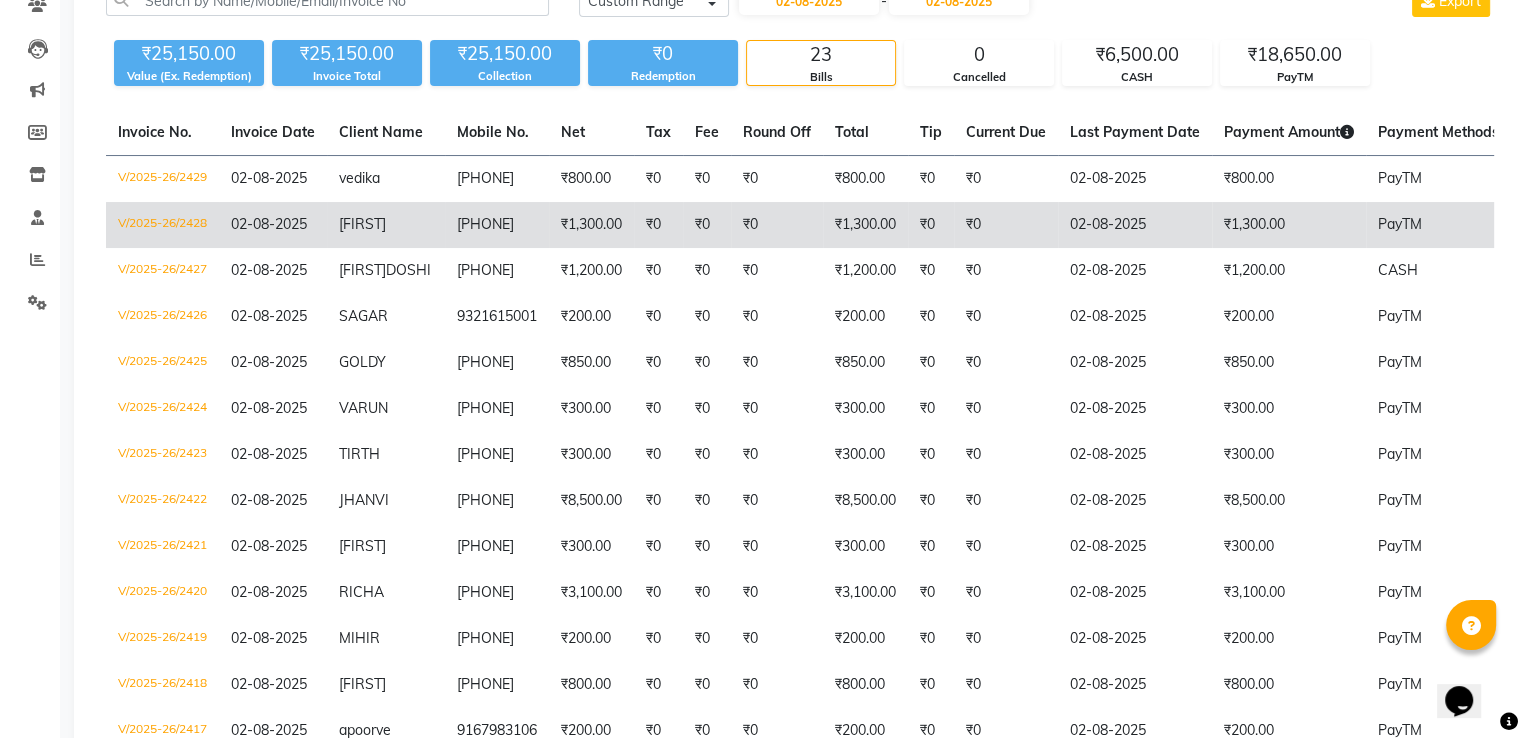 click on "02-08-2025" 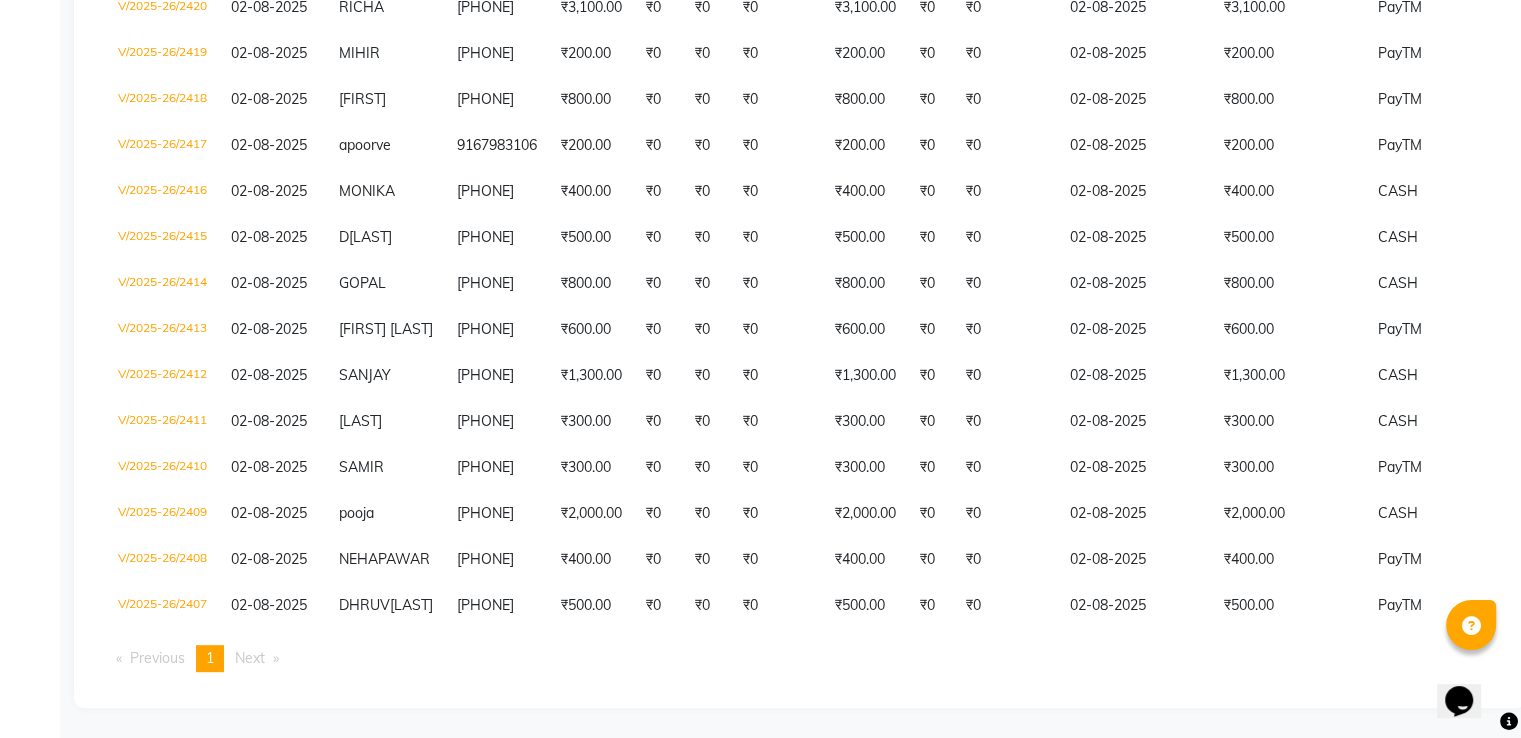 scroll, scrollTop: 783, scrollLeft: 0, axis: vertical 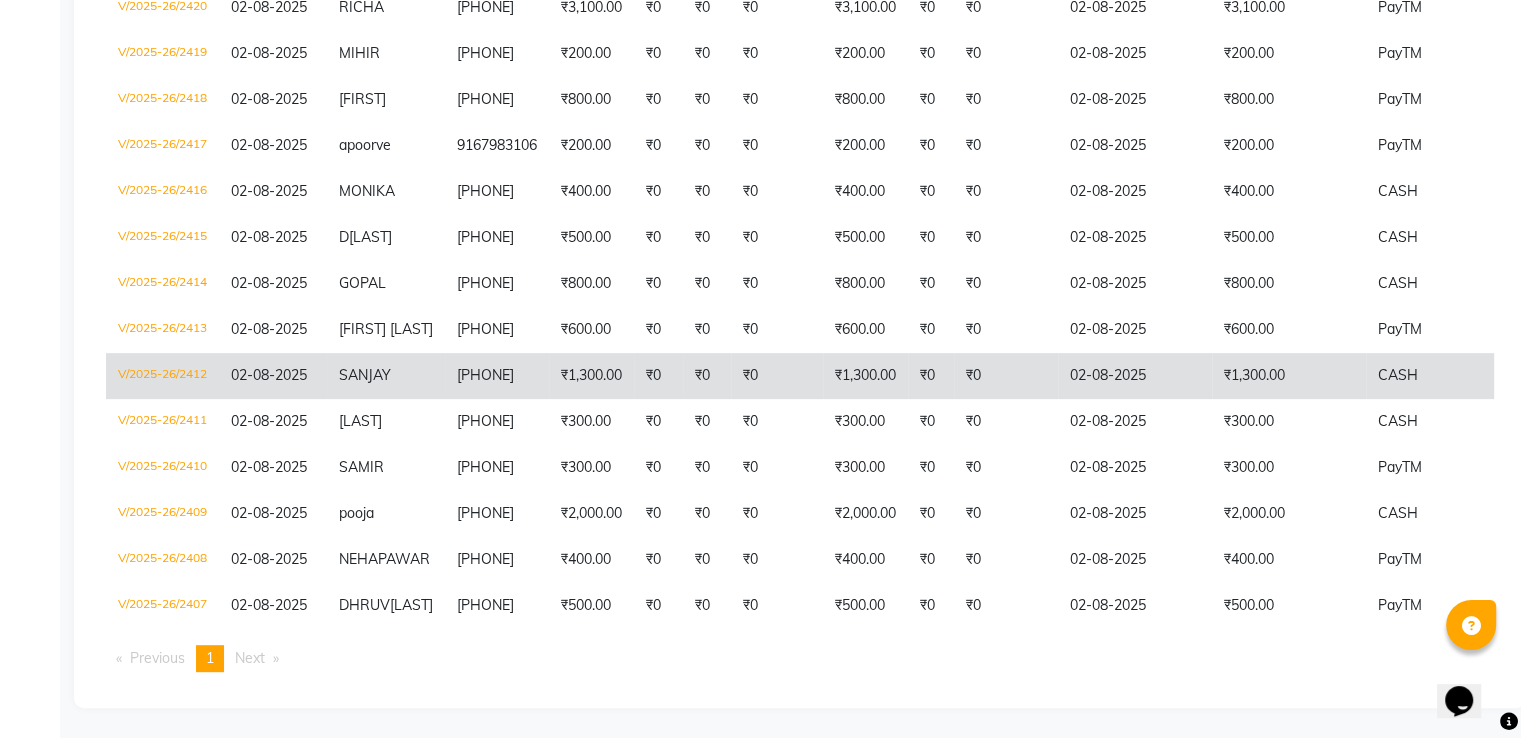 click on "₹0" 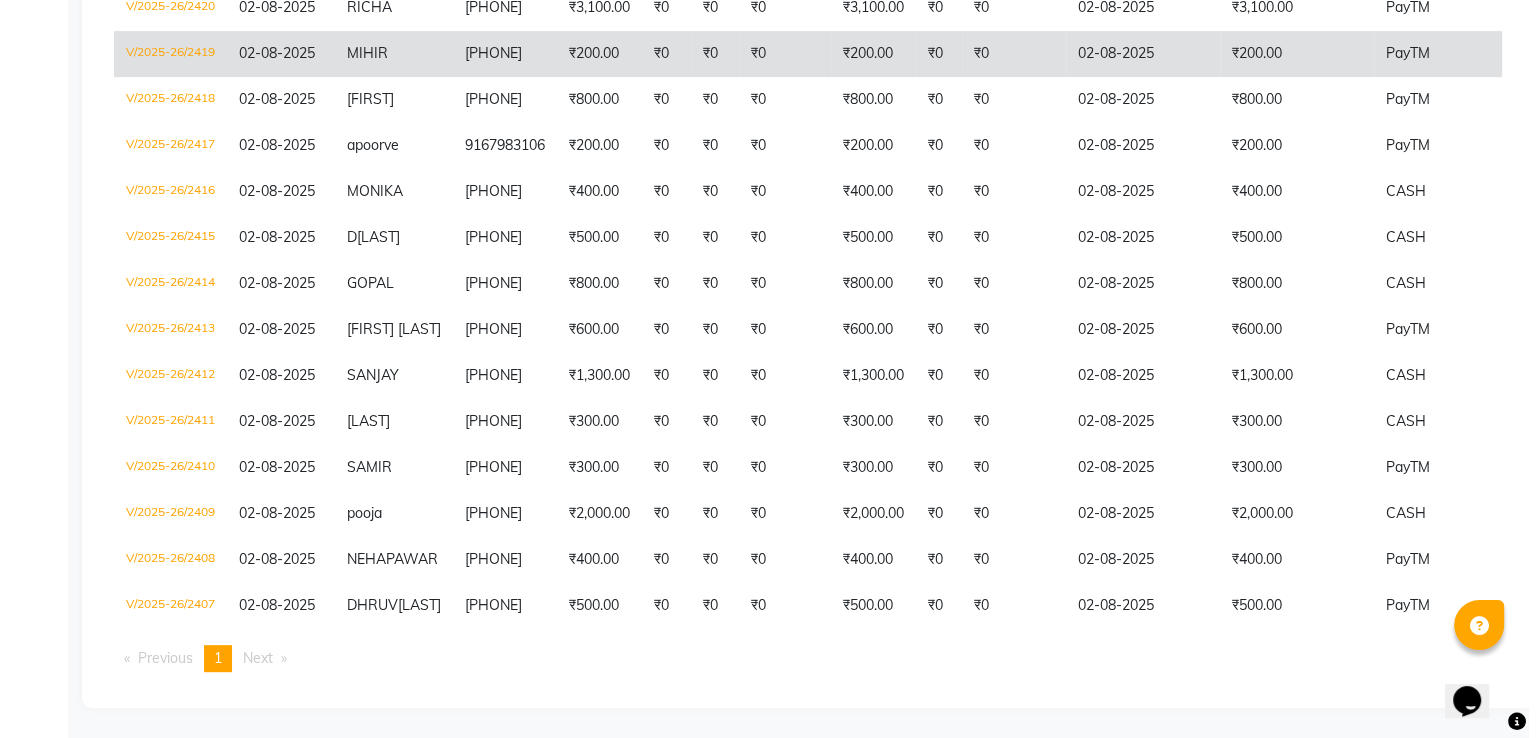 scroll, scrollTop: 0, scrollLeft: 0, axis: both 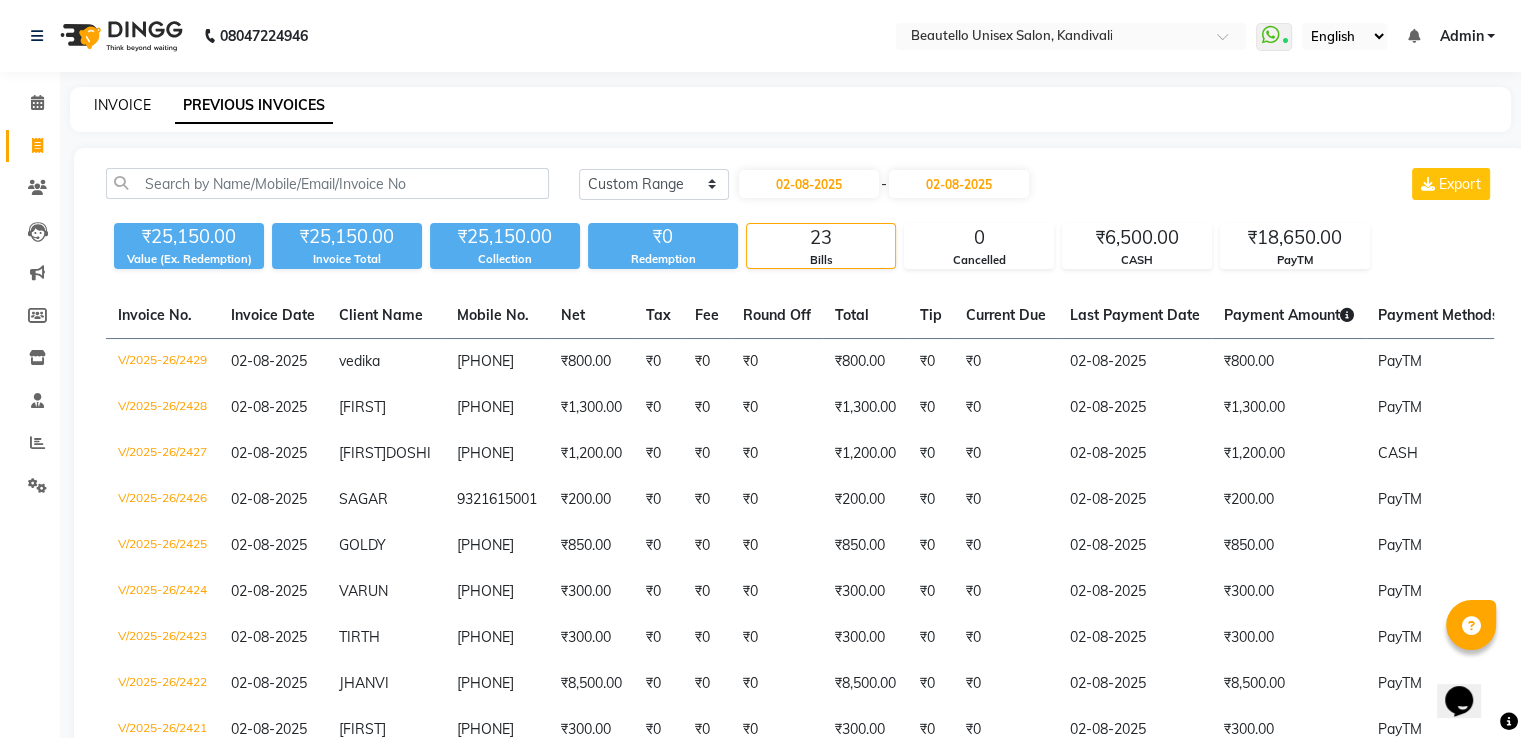 click on "INVOICE" 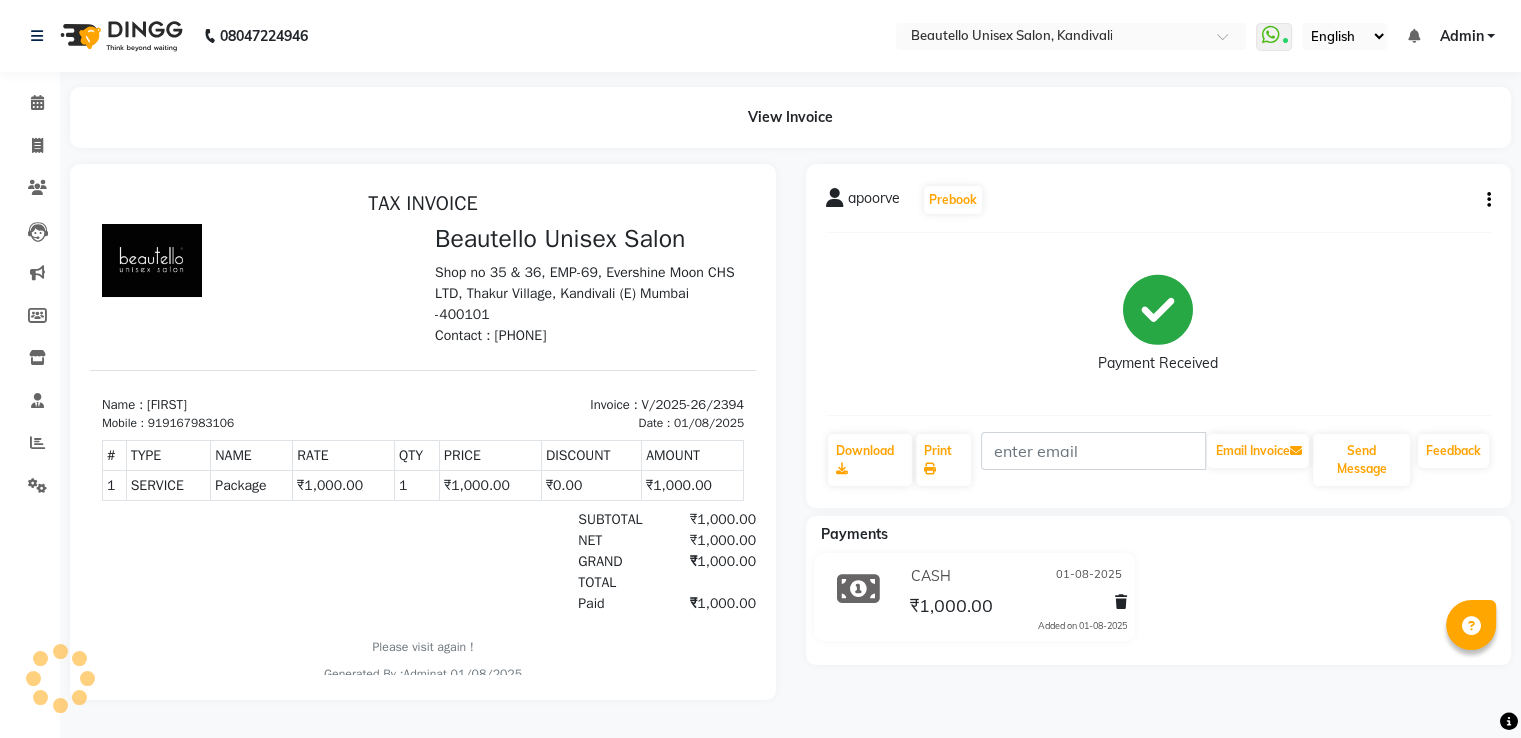 scroll, scrollTop: 0, scrollLeft: 0, axis: both 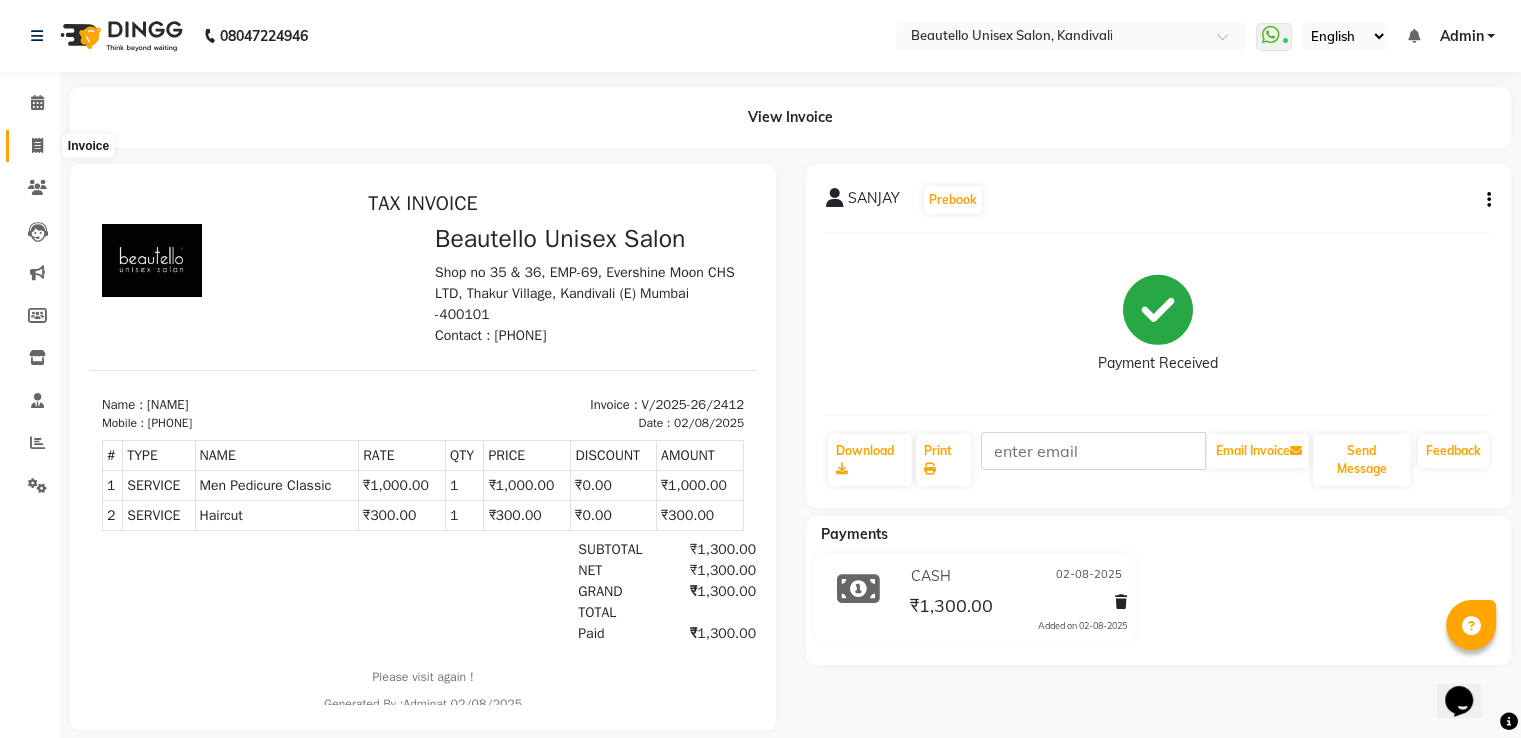 click 